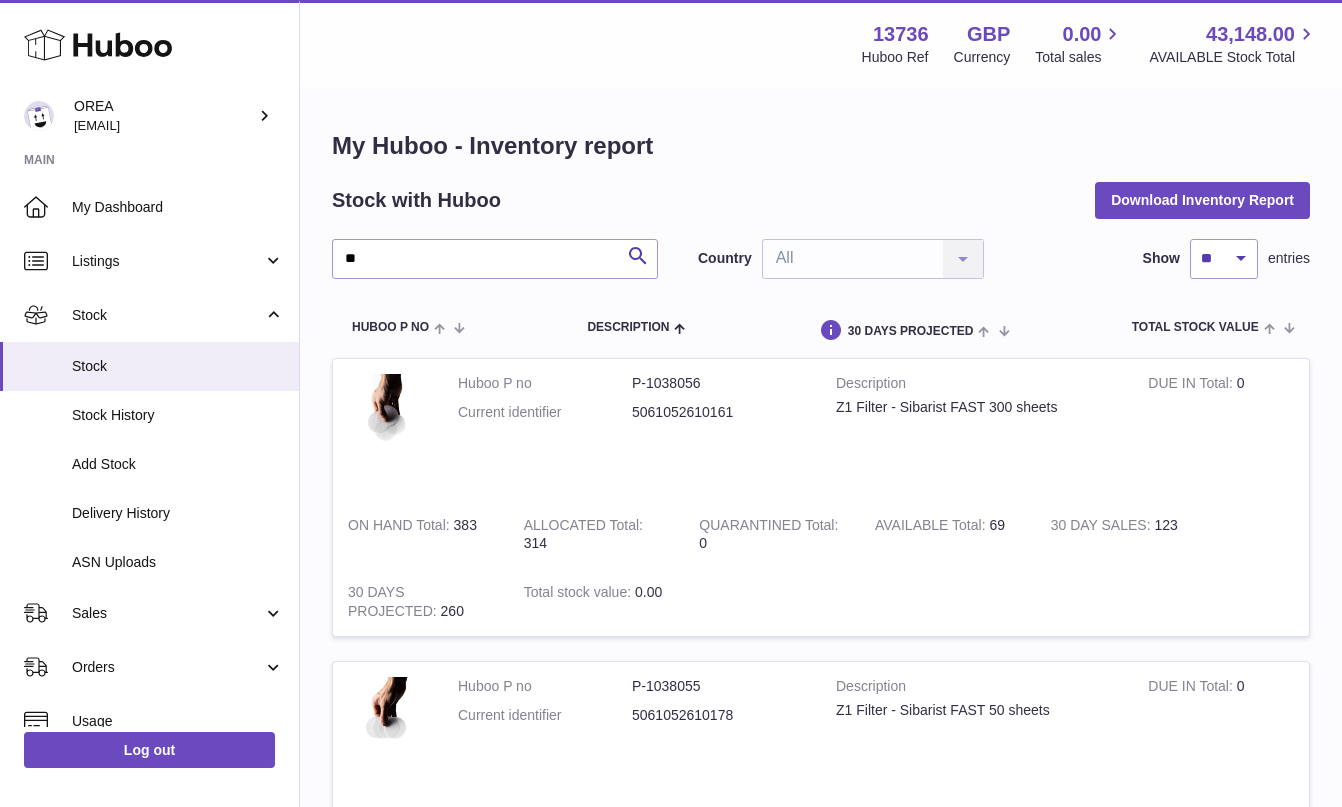 scroll, scrollTop: 87, scrollLeft: 0, axis: vertical 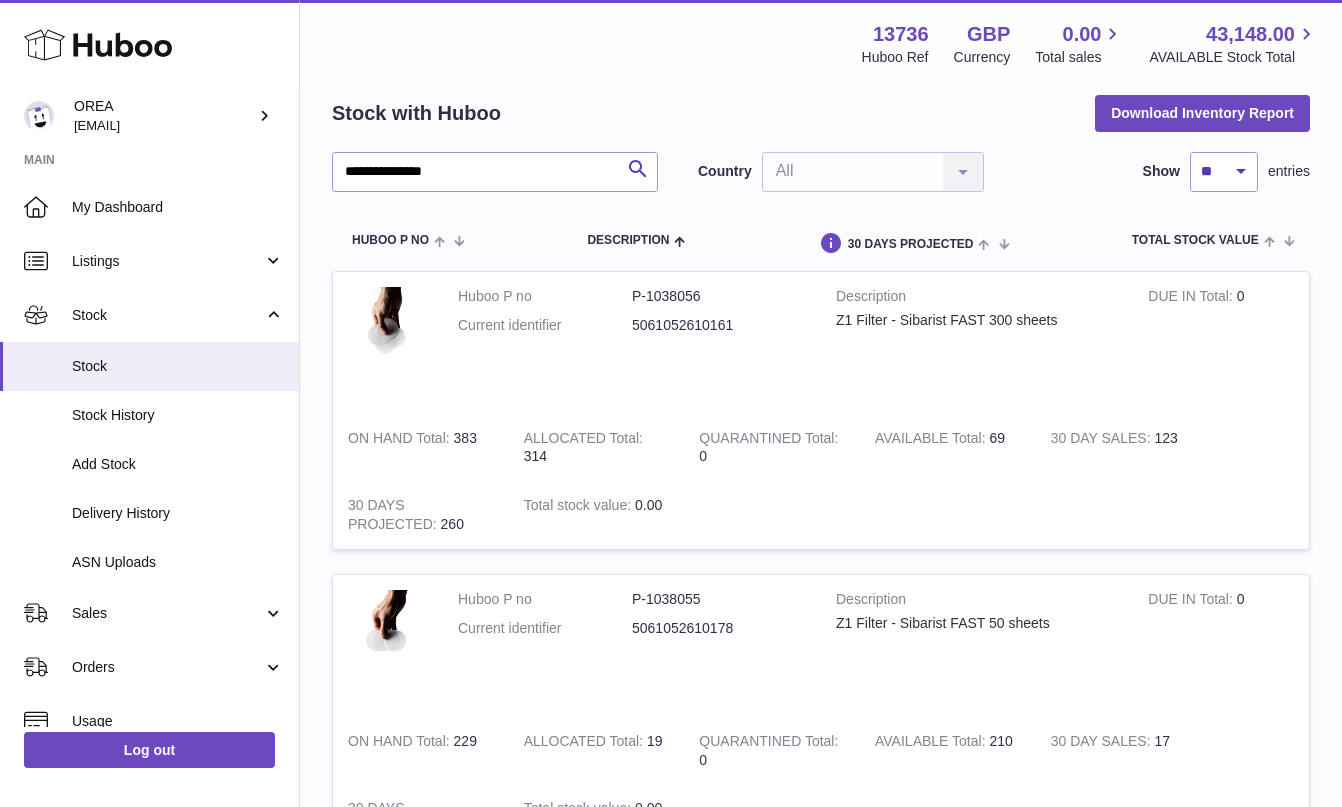 type on "**********" 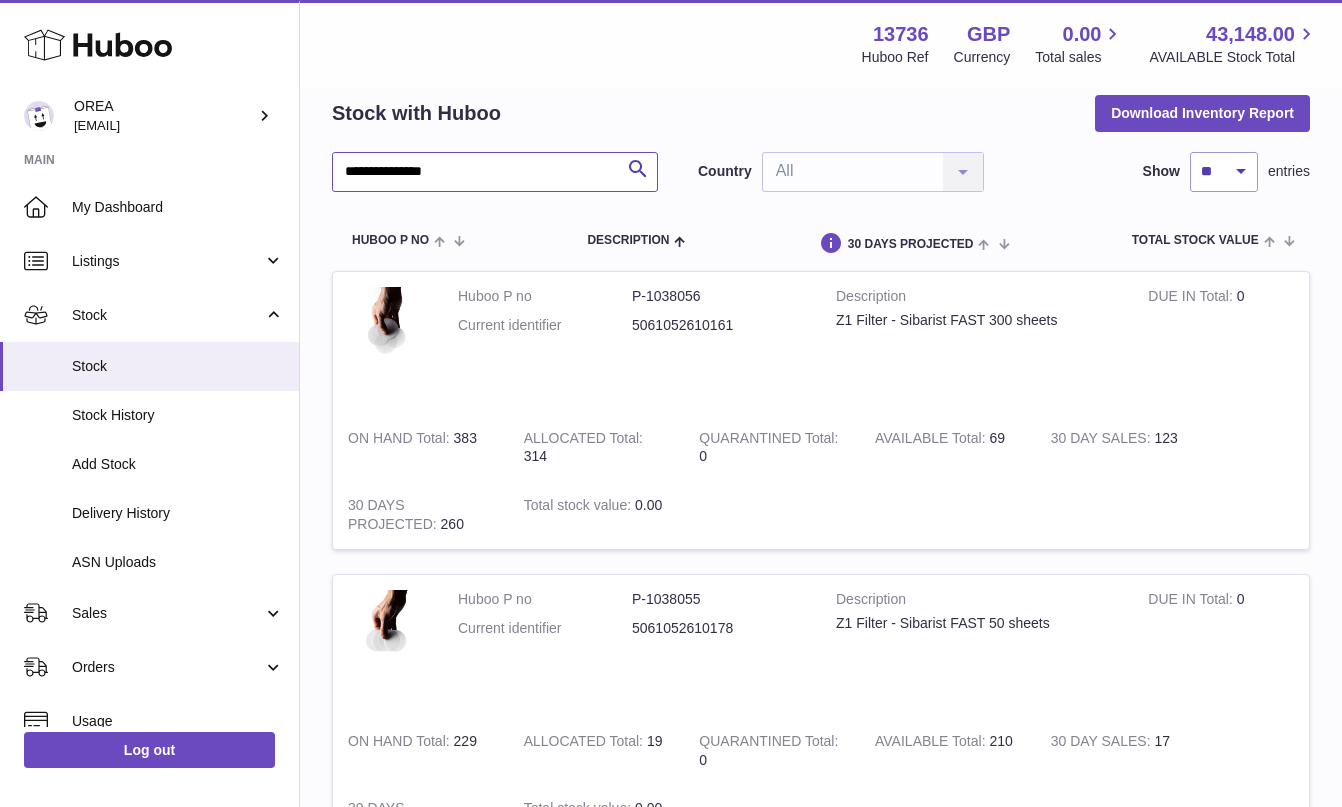 click on "**********" at bounding box center [495, 172] 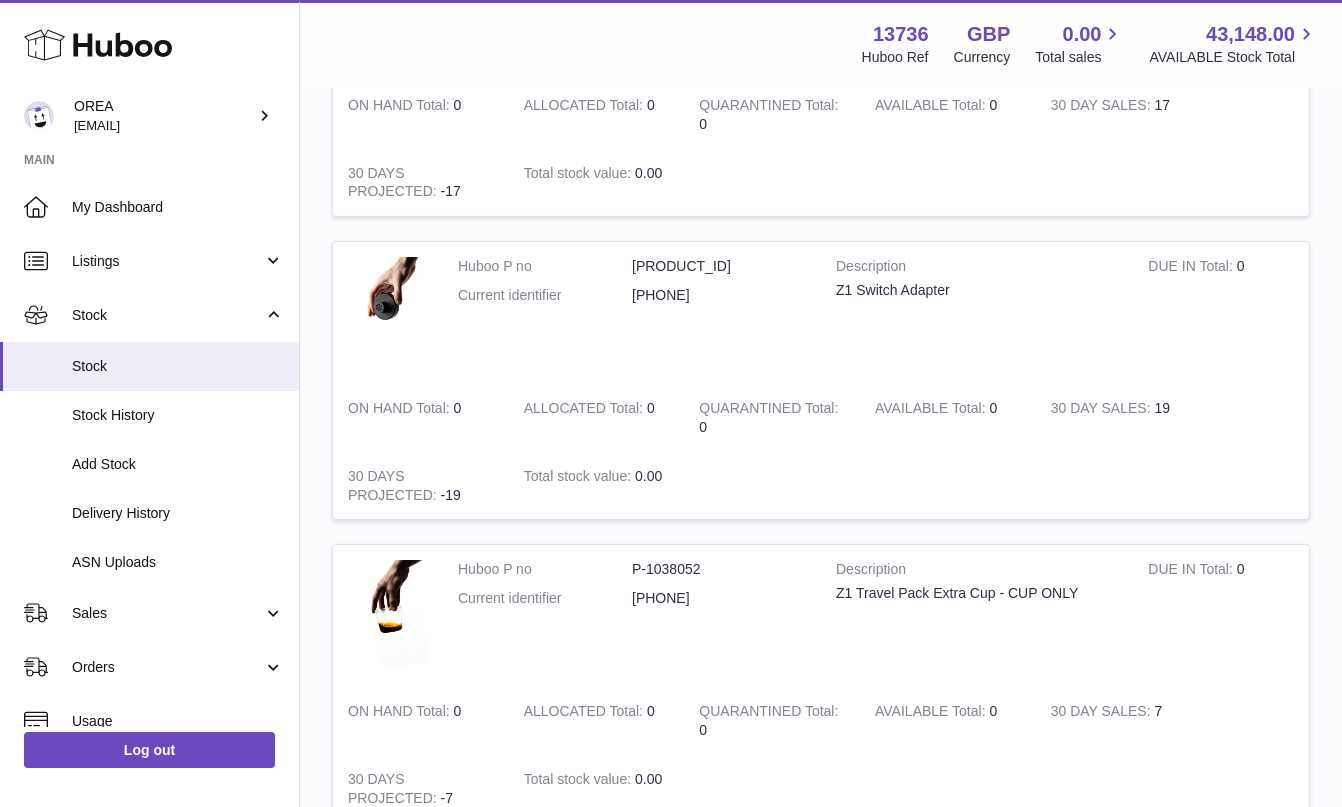 scroll, scrollTop: 0, scrollLeft: 0, axis: both 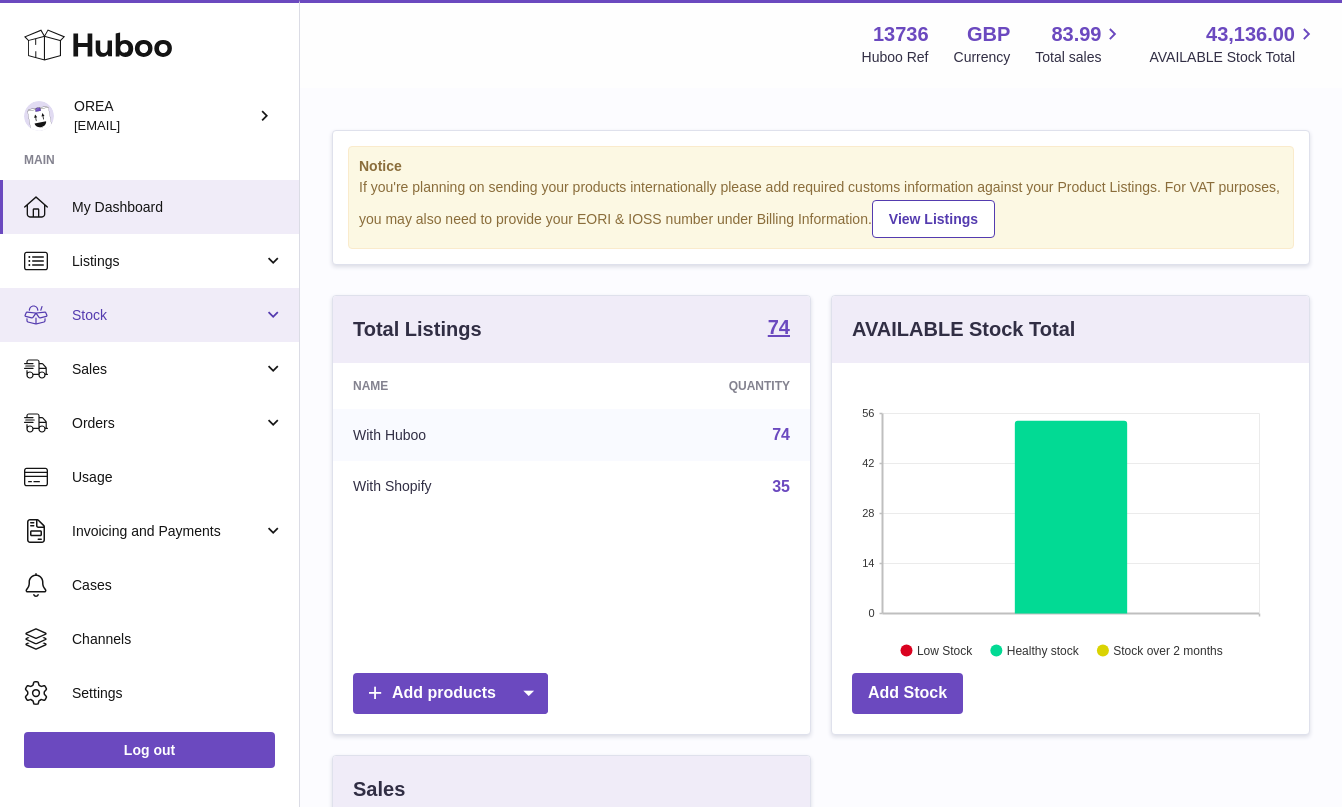 click on "Stock" at bounding box center (149, 315) 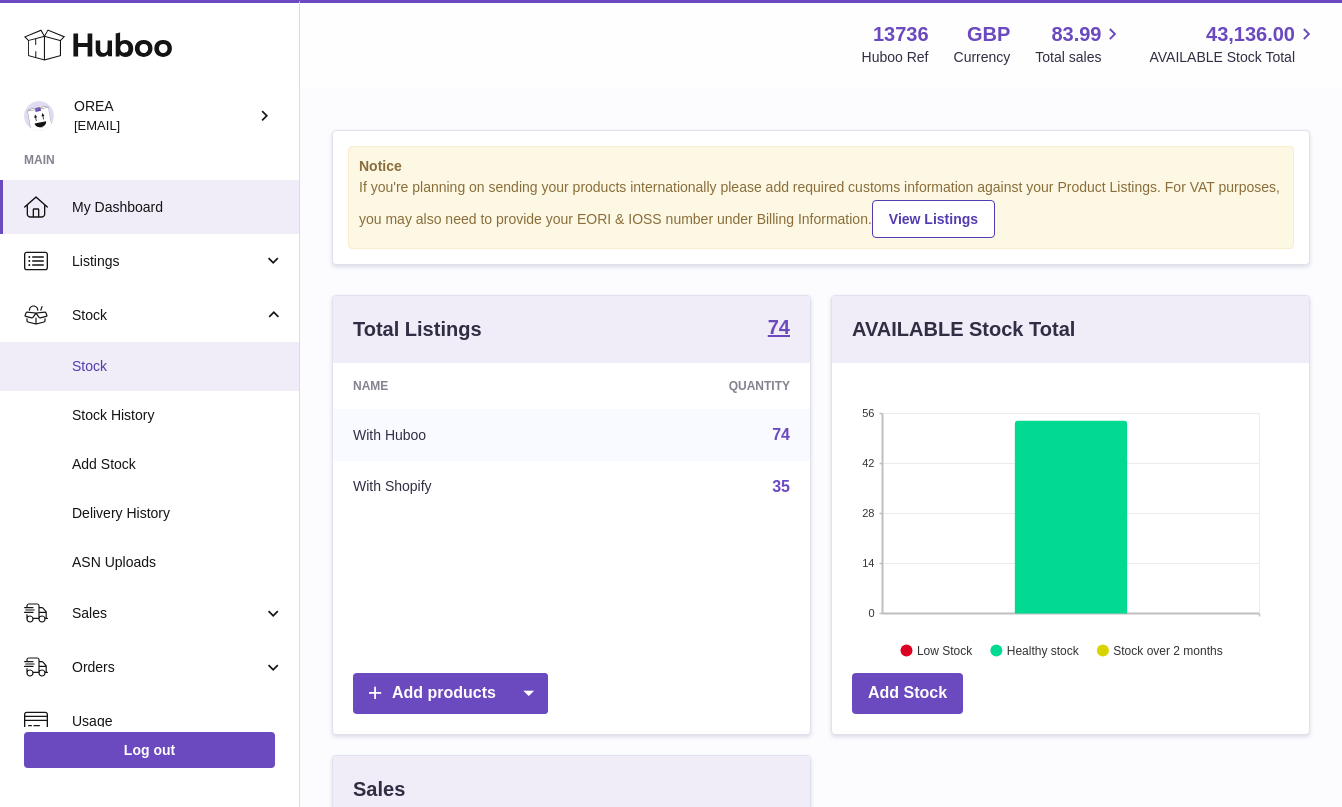 click on "Stock" at bounding box center [149, 366] 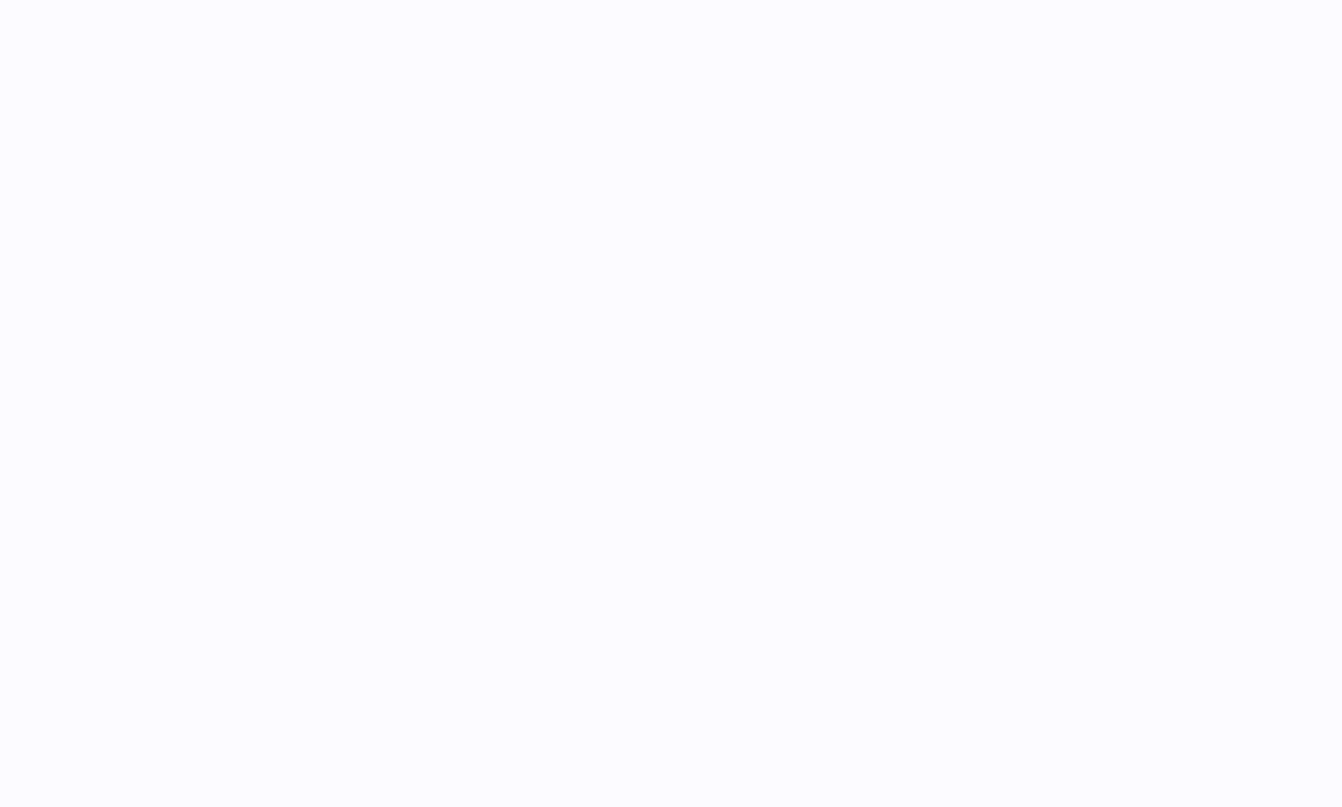 scroll, scrollTop: 0, scrollLeft: 0, axis: both 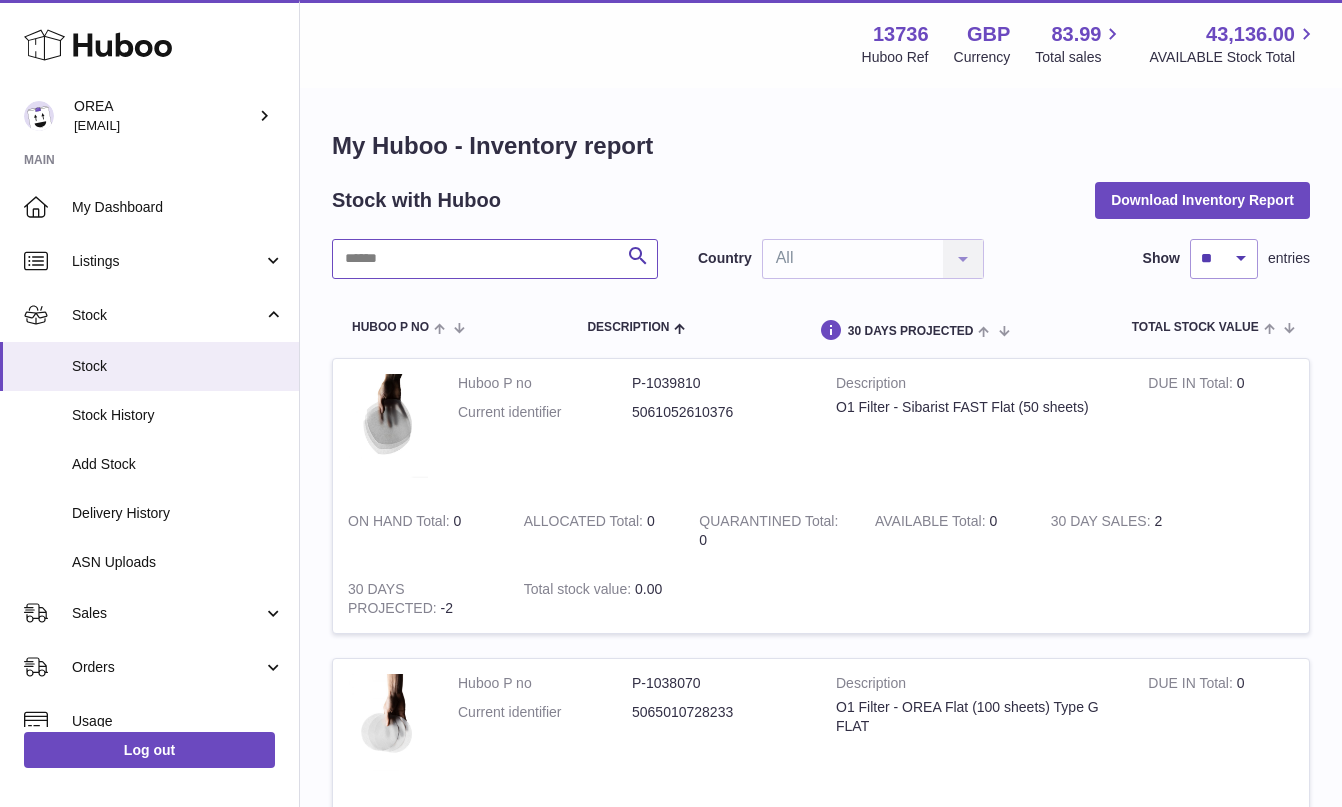 click at bounding box center (495, 259) 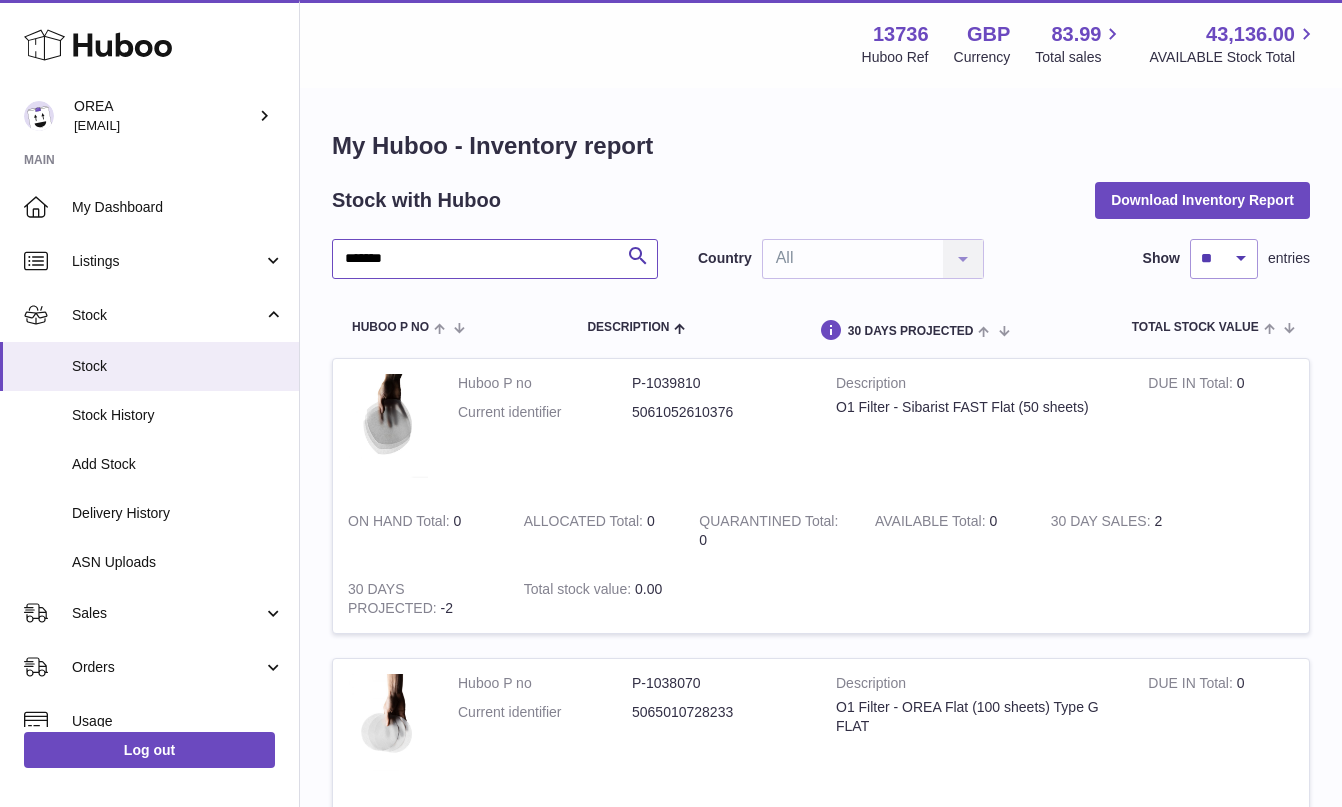 type on "*******" 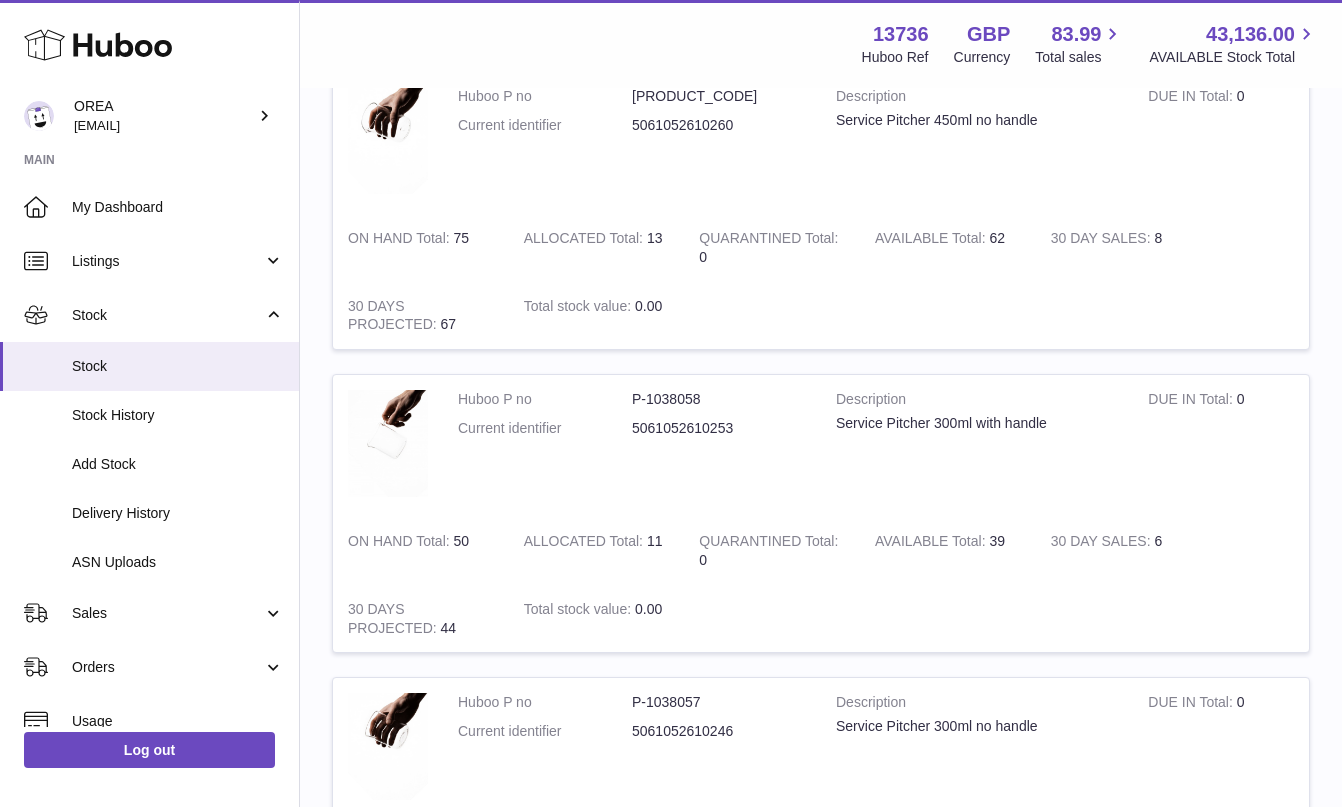 scroll, scrollTop: 895, scrollLeft: 0, axis: vertical 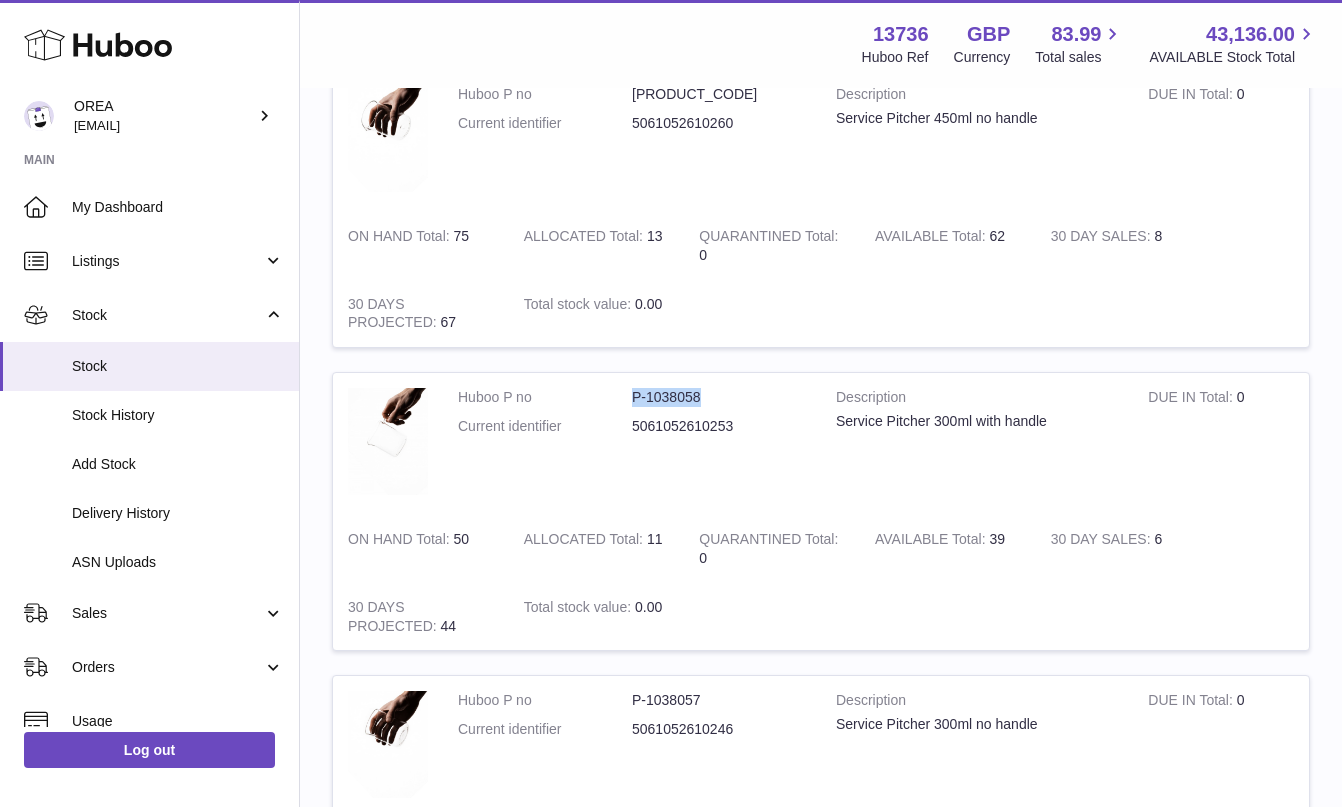 drag, startPoint x: 708, startPoint y: 396, endPoint x: 609, endPoint y: 402, distance: 99.18165 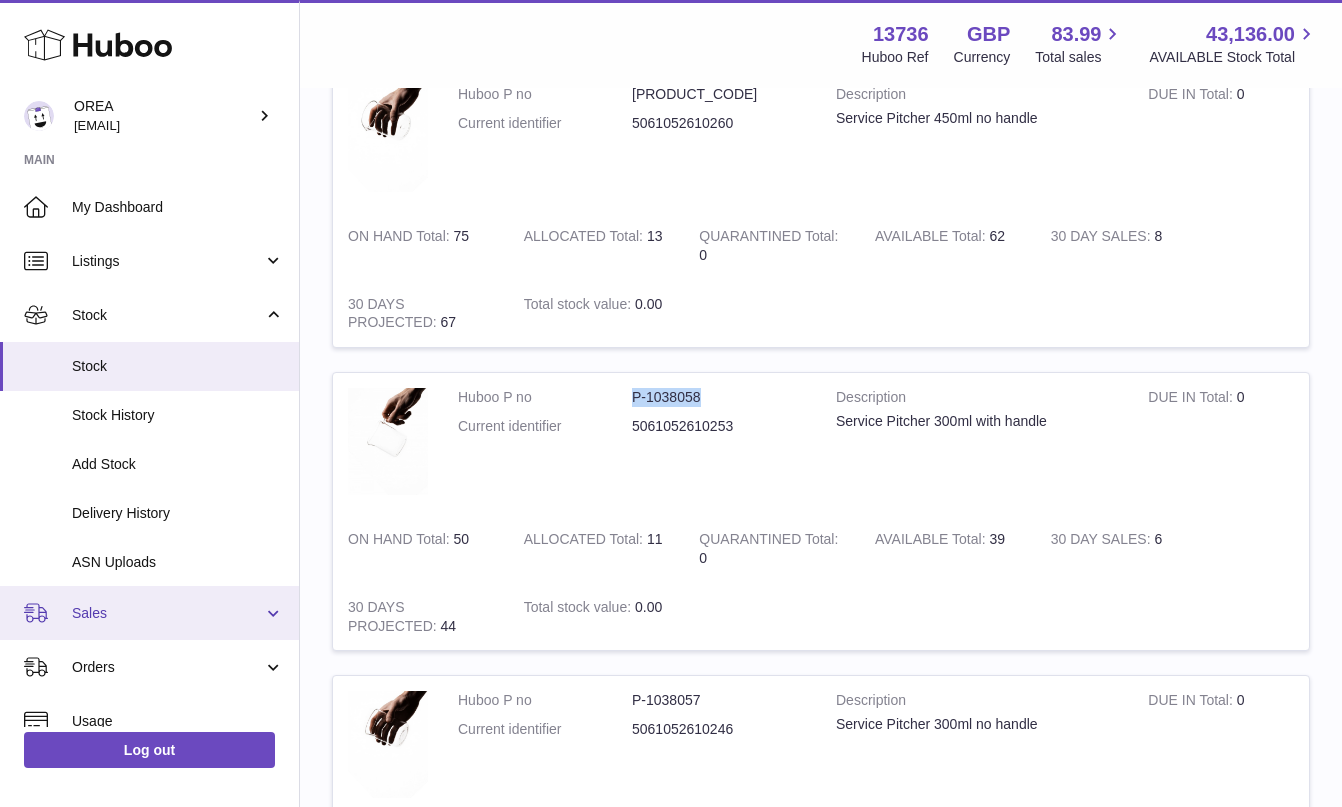 click on "Sales" at bounding box center (167, 613) 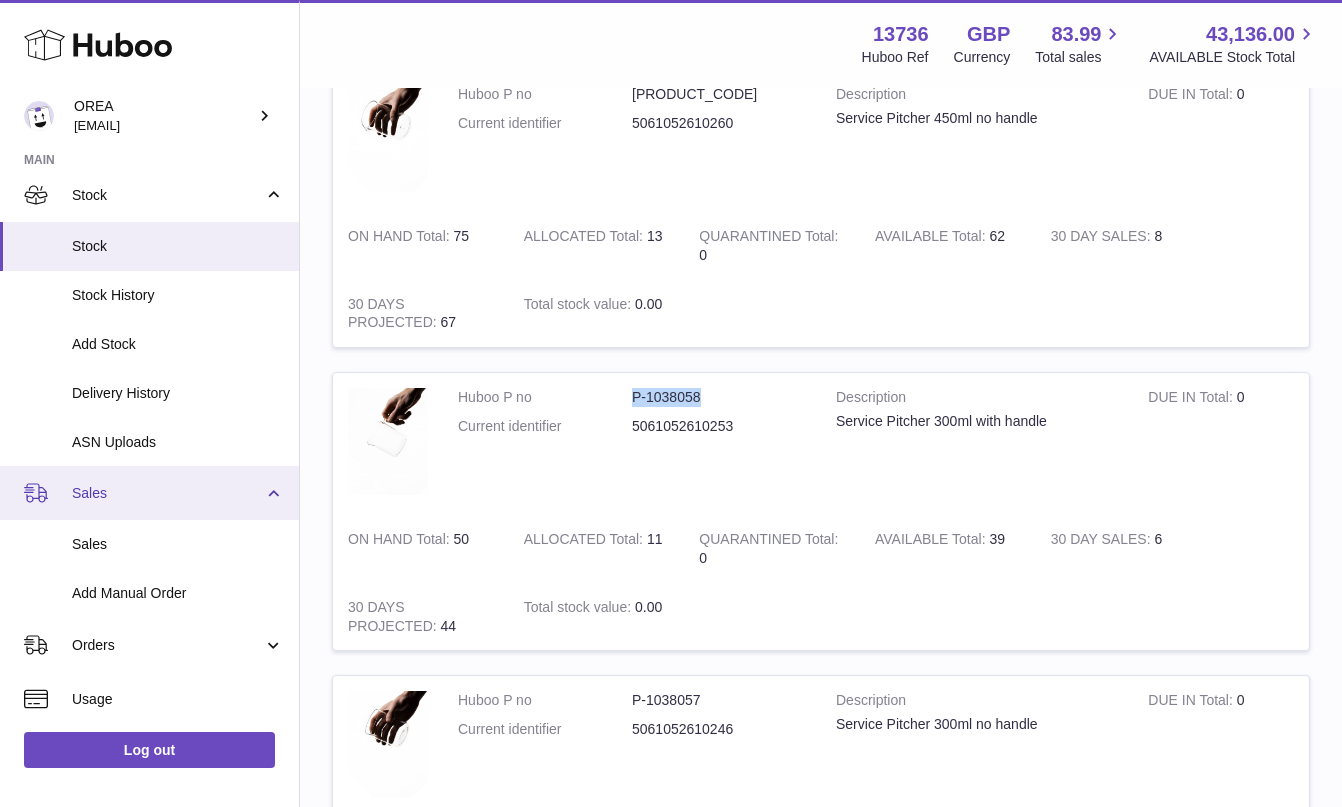 scroll, scrollTop: 174, scrollLeft: 0, axis: vertical 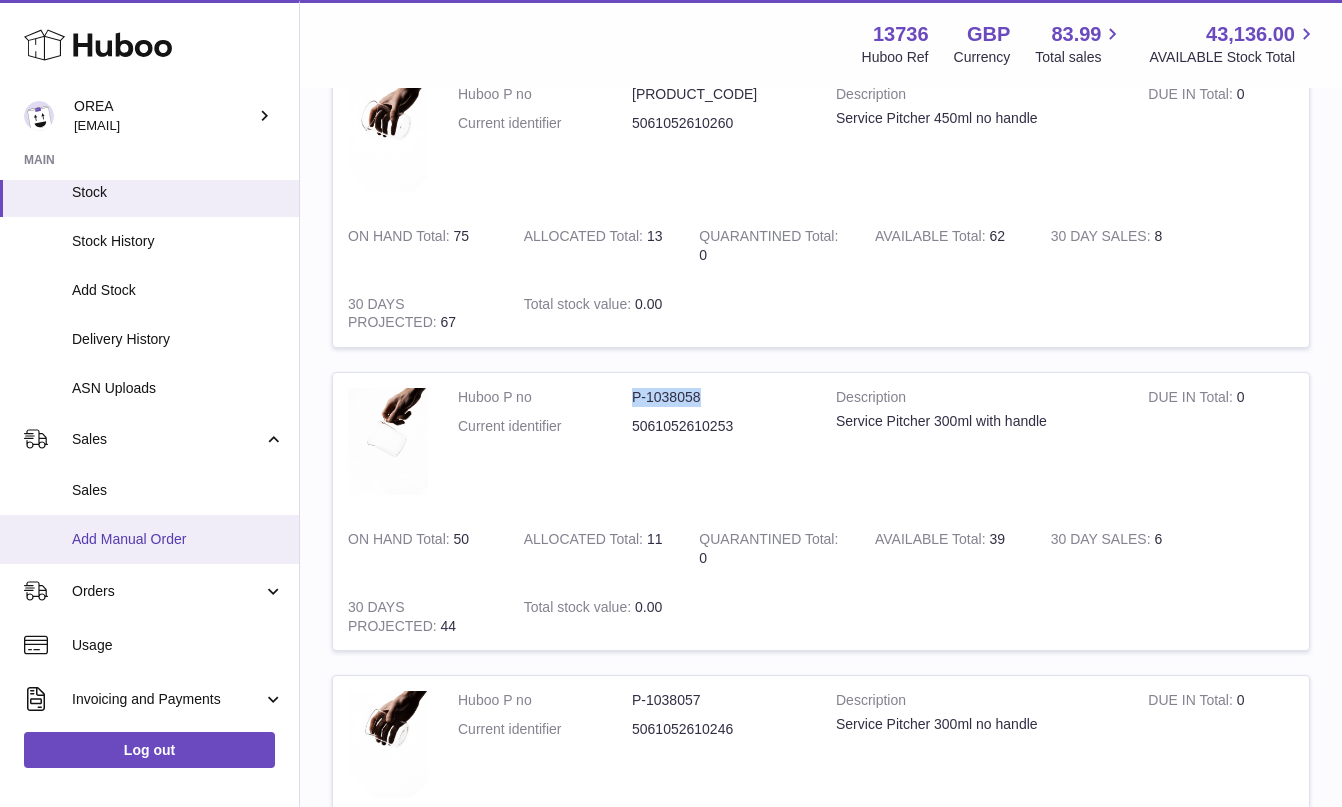 click on "Add Manual Order" at bounding box center (178, 539) 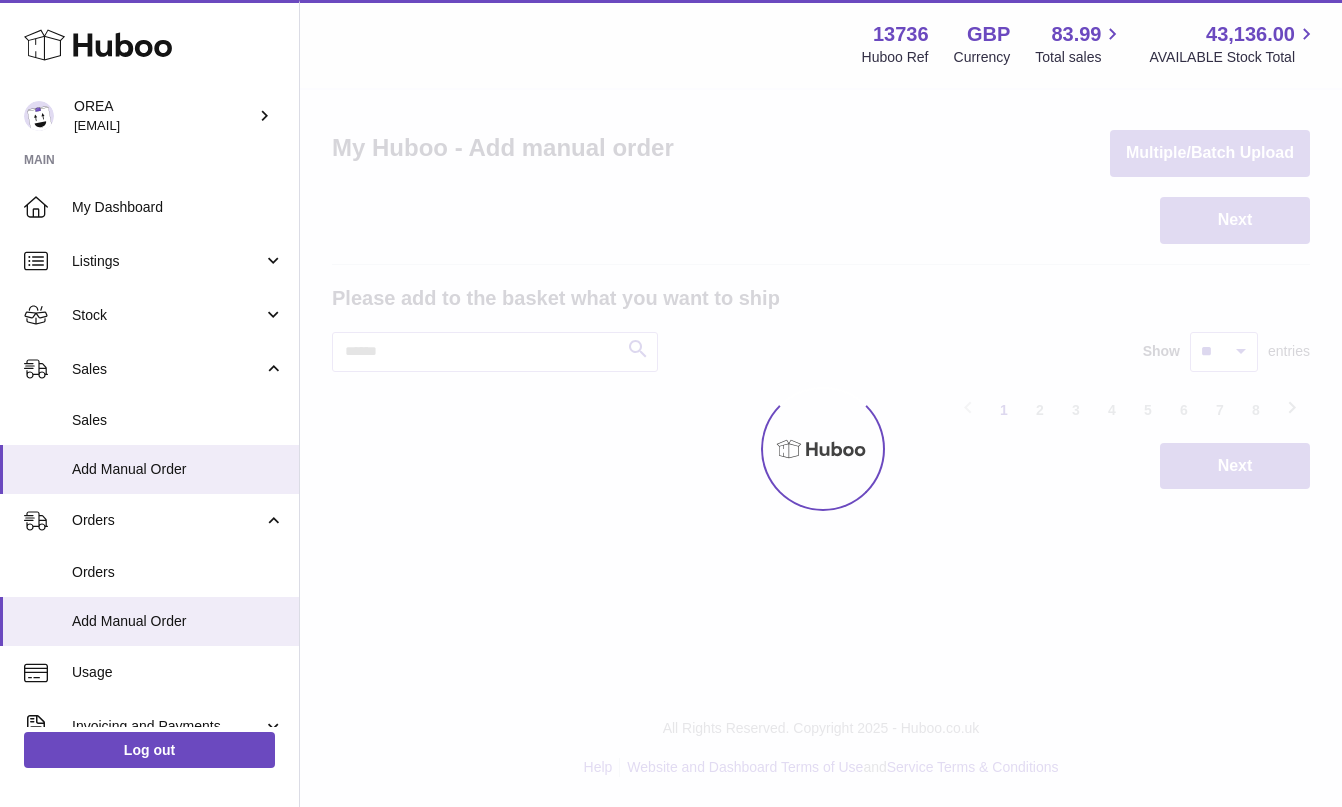 scroll, scrollTop: 0, scrollLeft: 0, axis: both 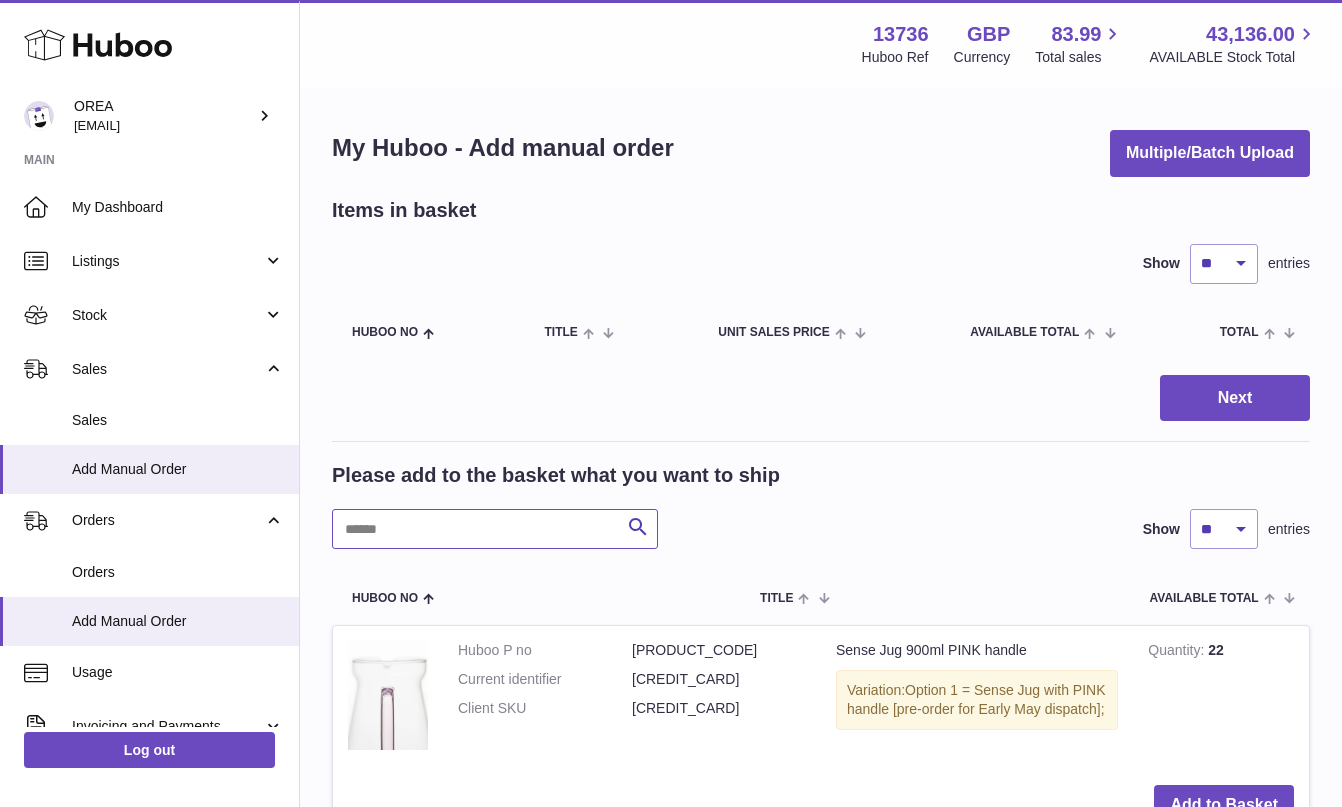 click at bounding box center (495, 529) 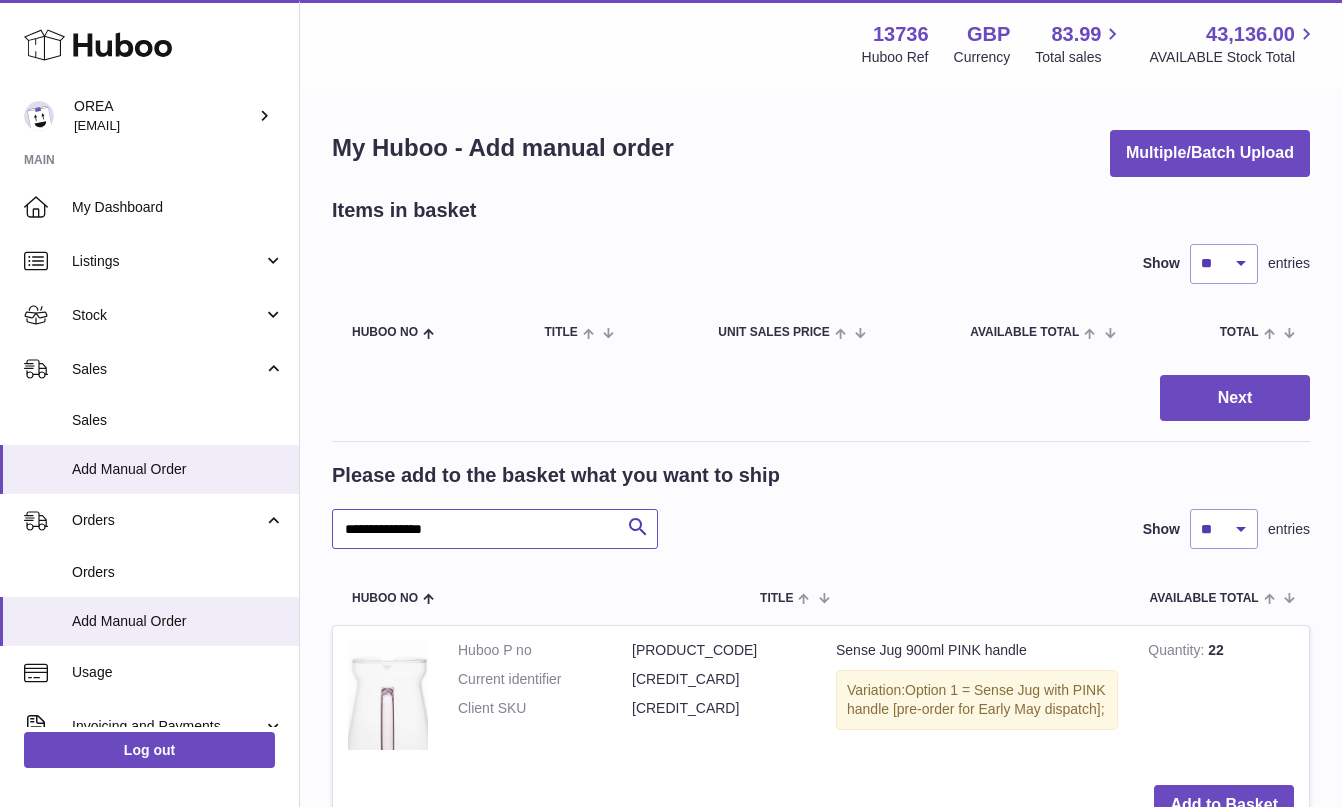 type on "**********" 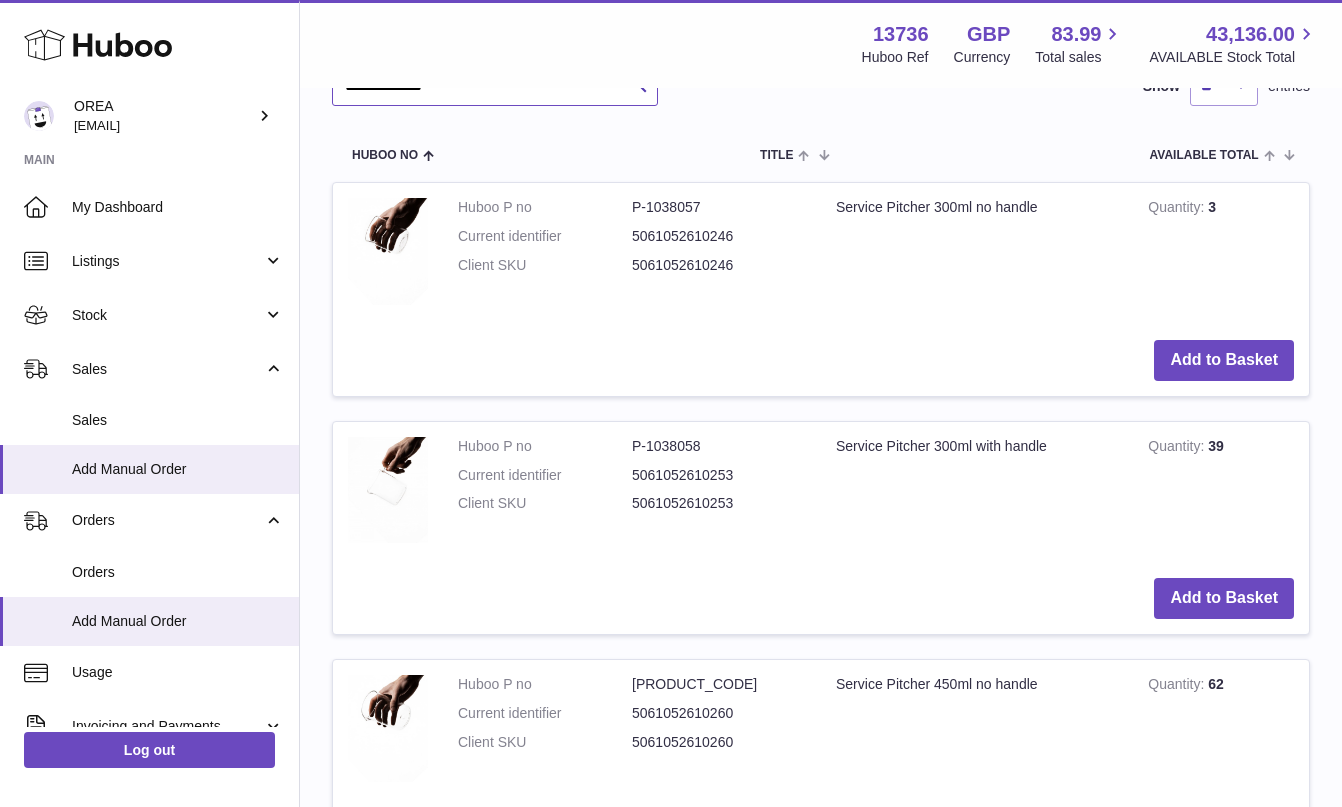 scroll, scrollTop: 543, scrollLeft: 0, axis: vertical 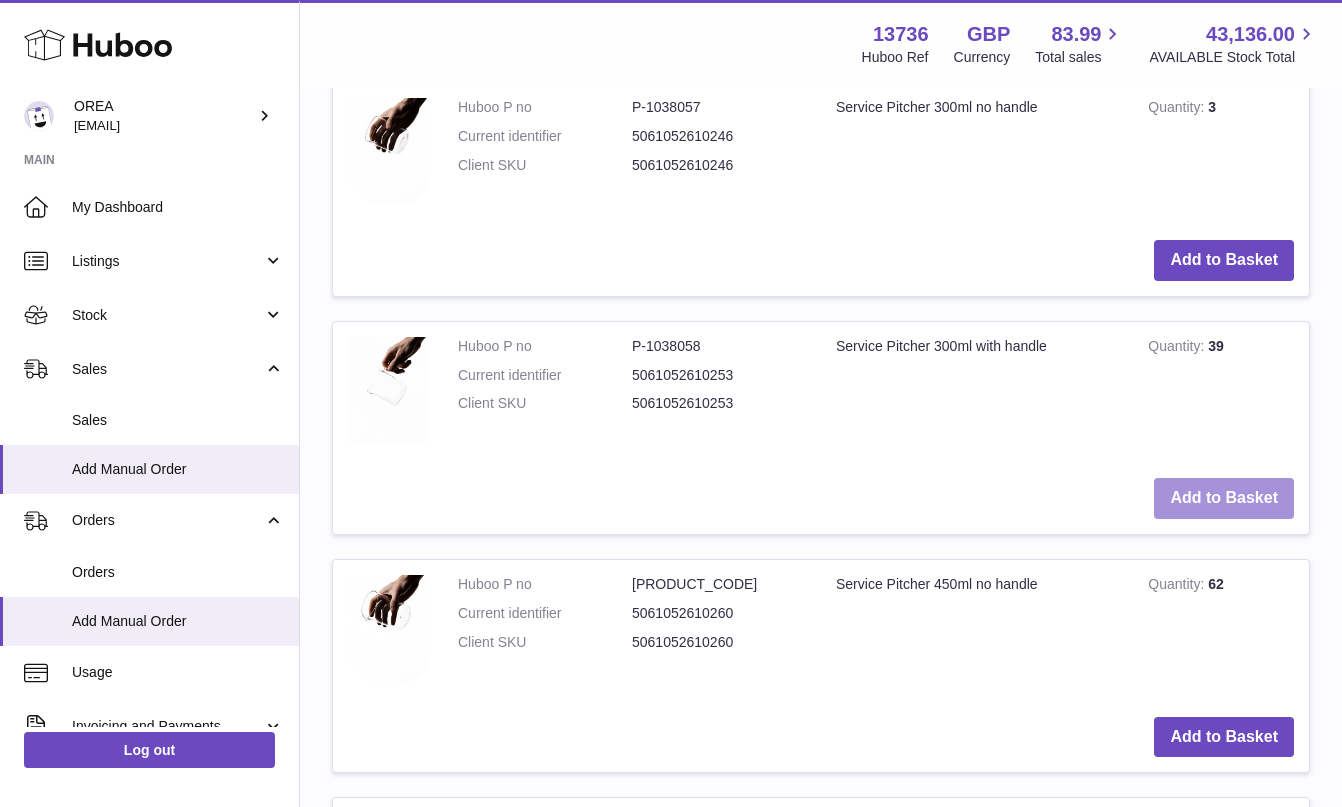 click on "Add to Basket" at bounding box center [1224, 498] 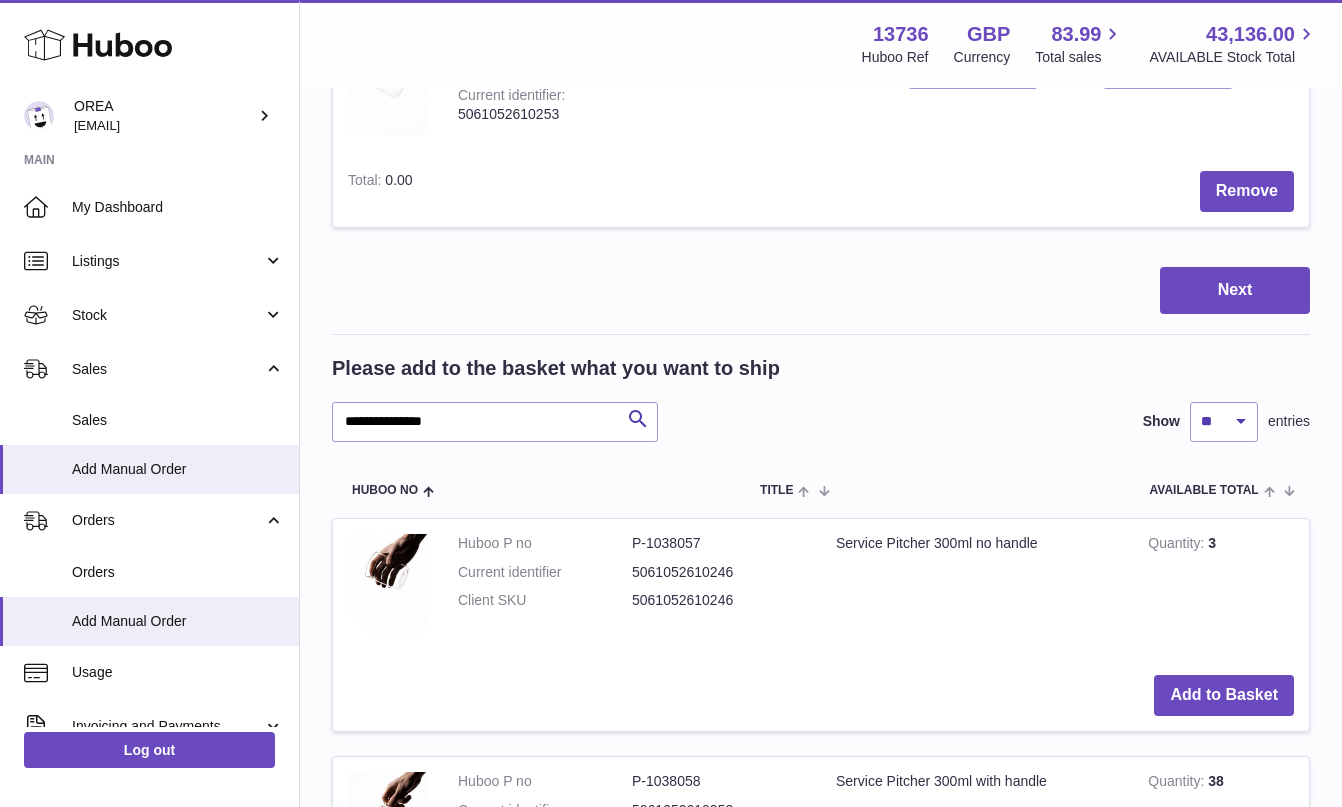 scroll, scrollTop: 0, scrollLeft: 0, axis: both 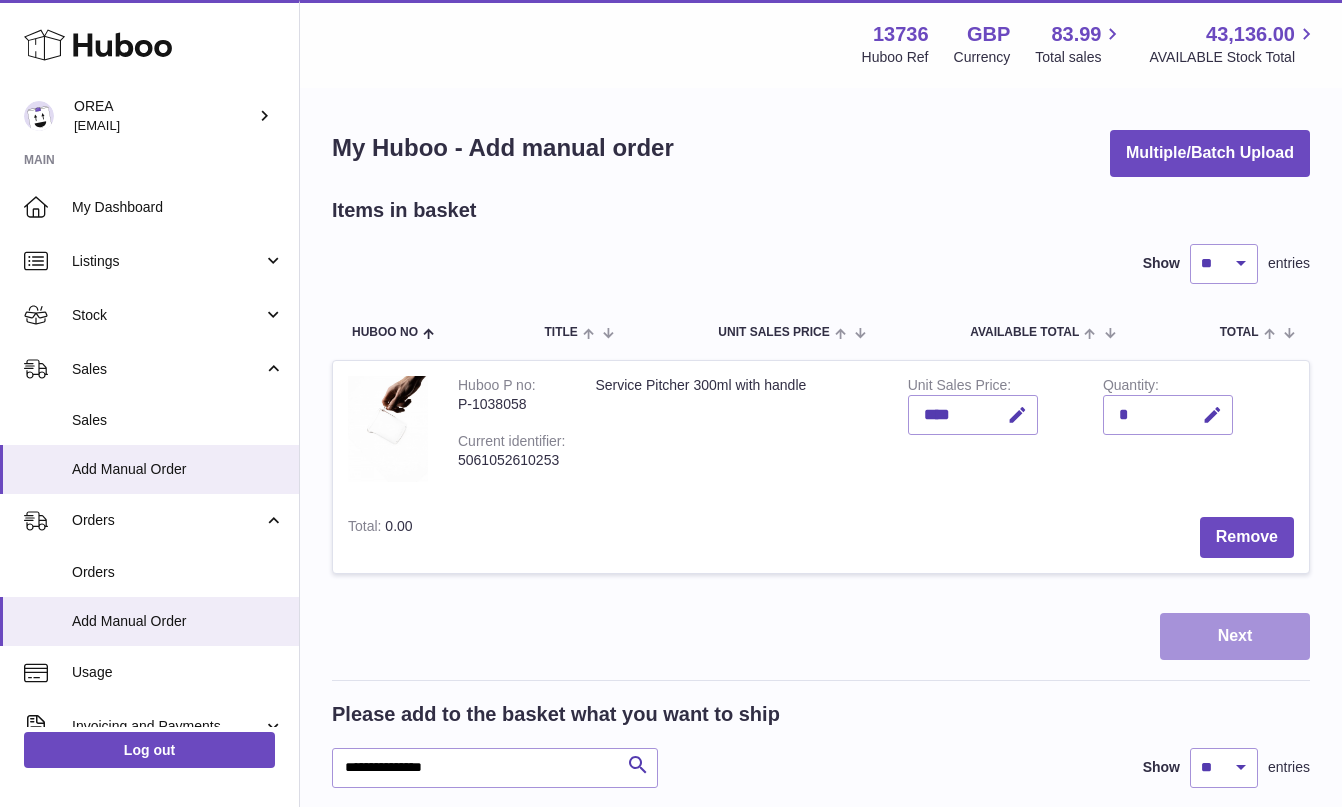 click on "Next" at bounding box center [1235, 636] 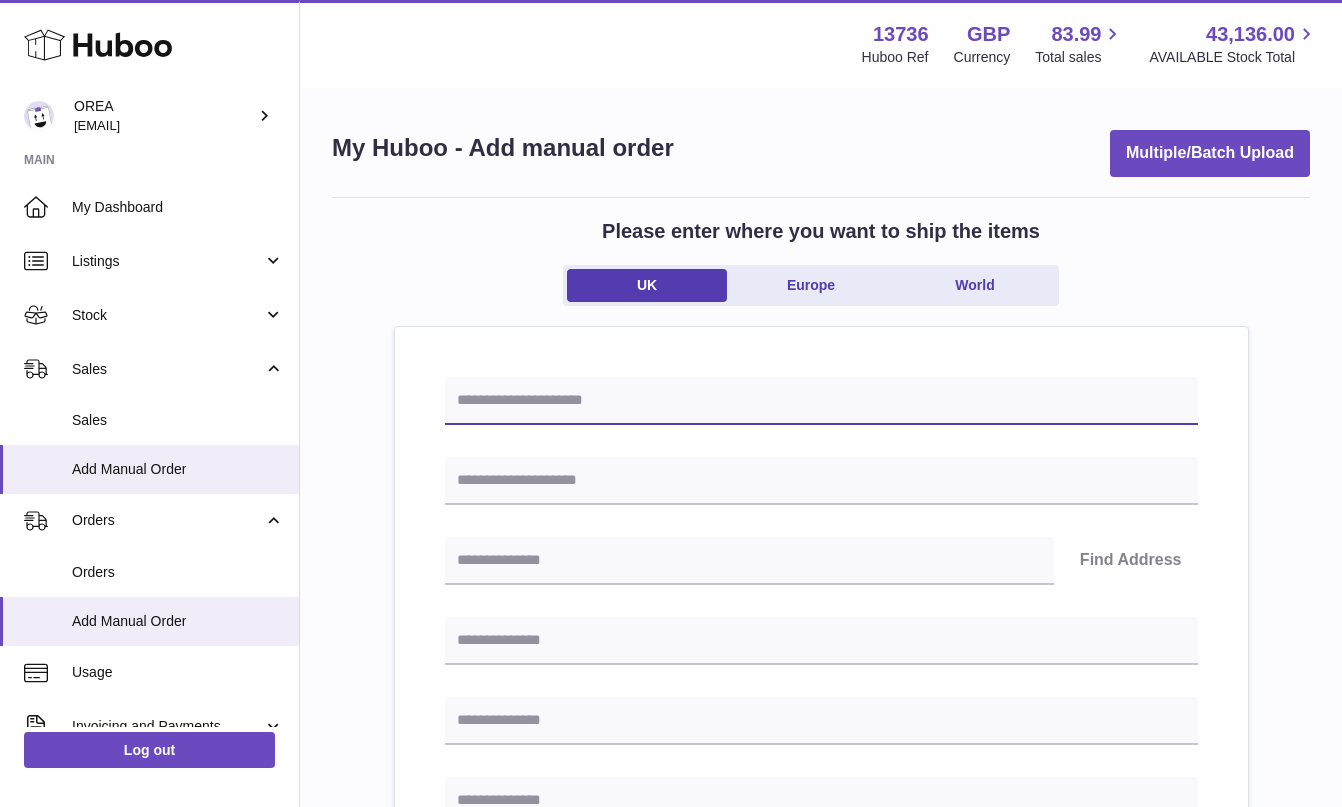 click at bounding box center [821, 401] 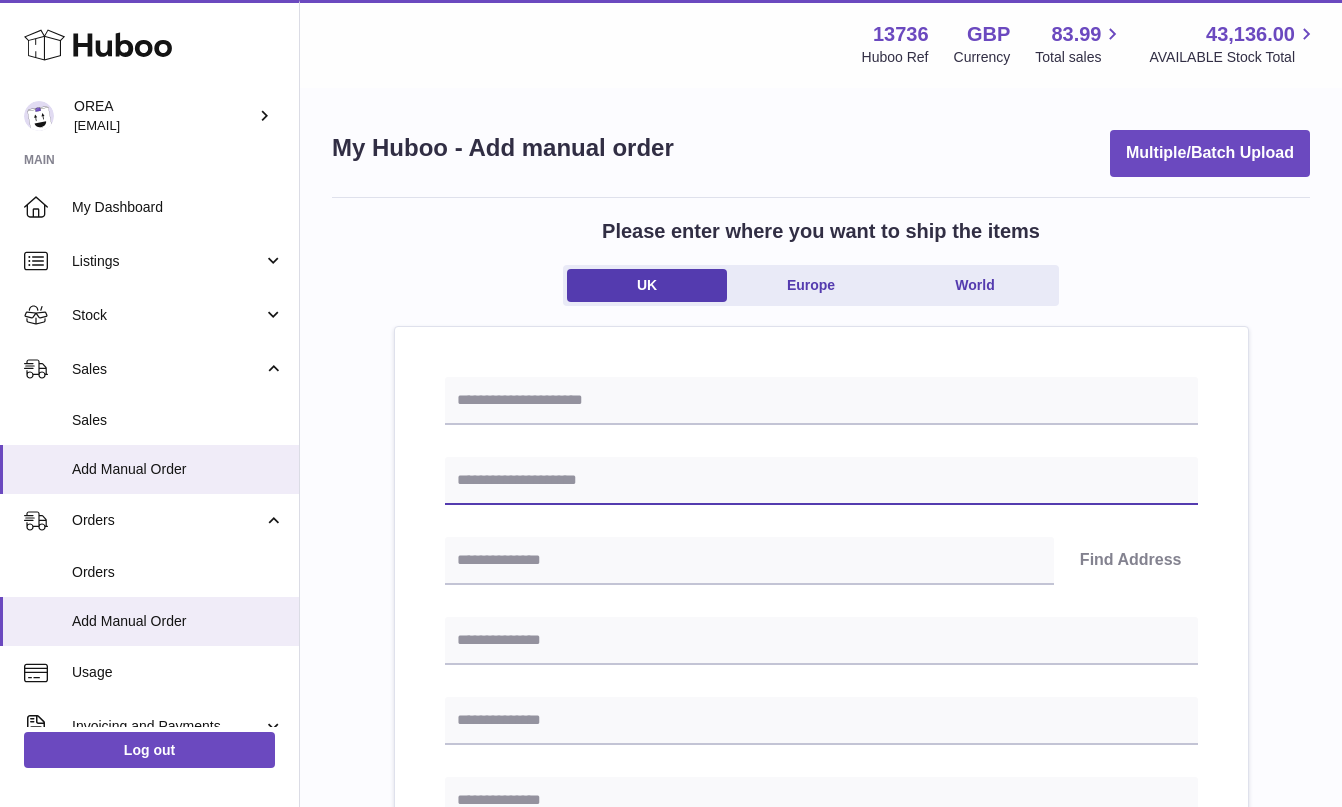 click at bounding box center (821, 481) 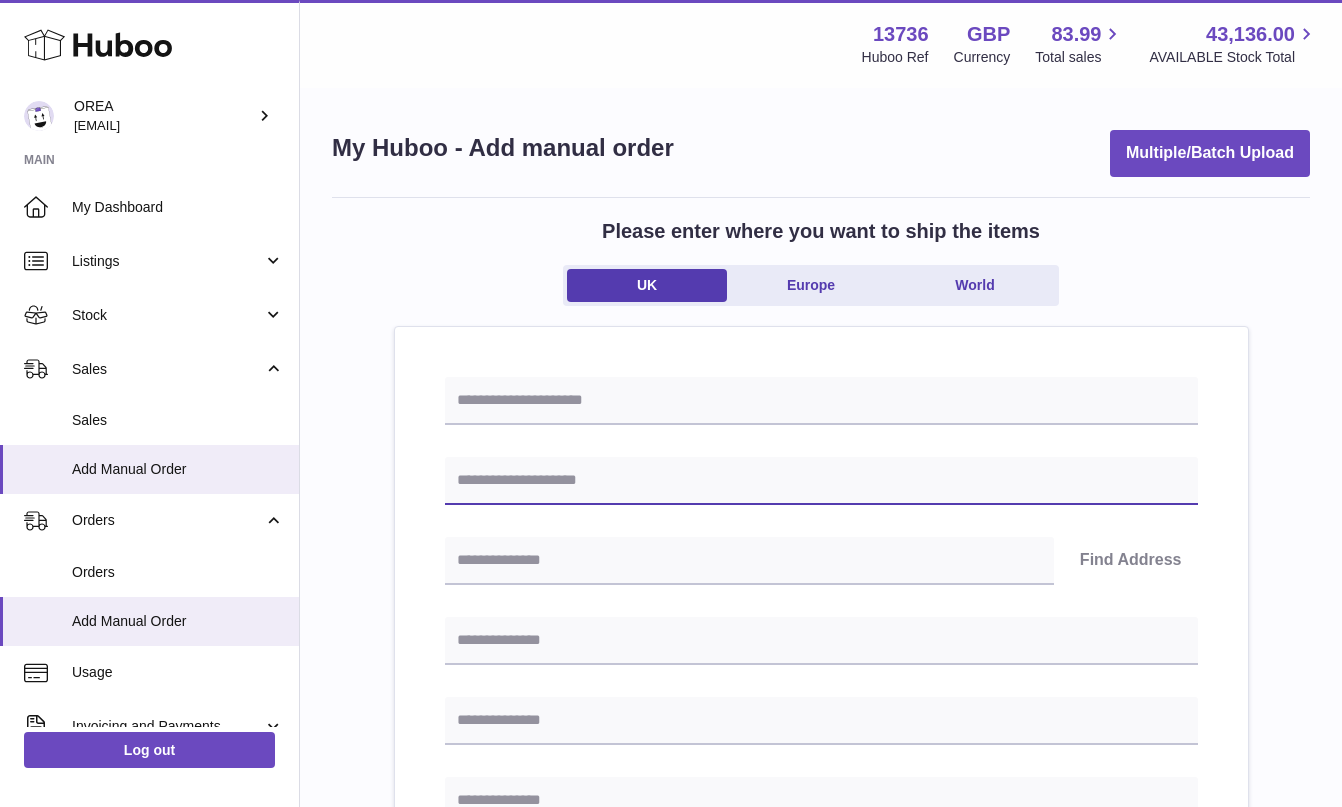 paste on "**********" 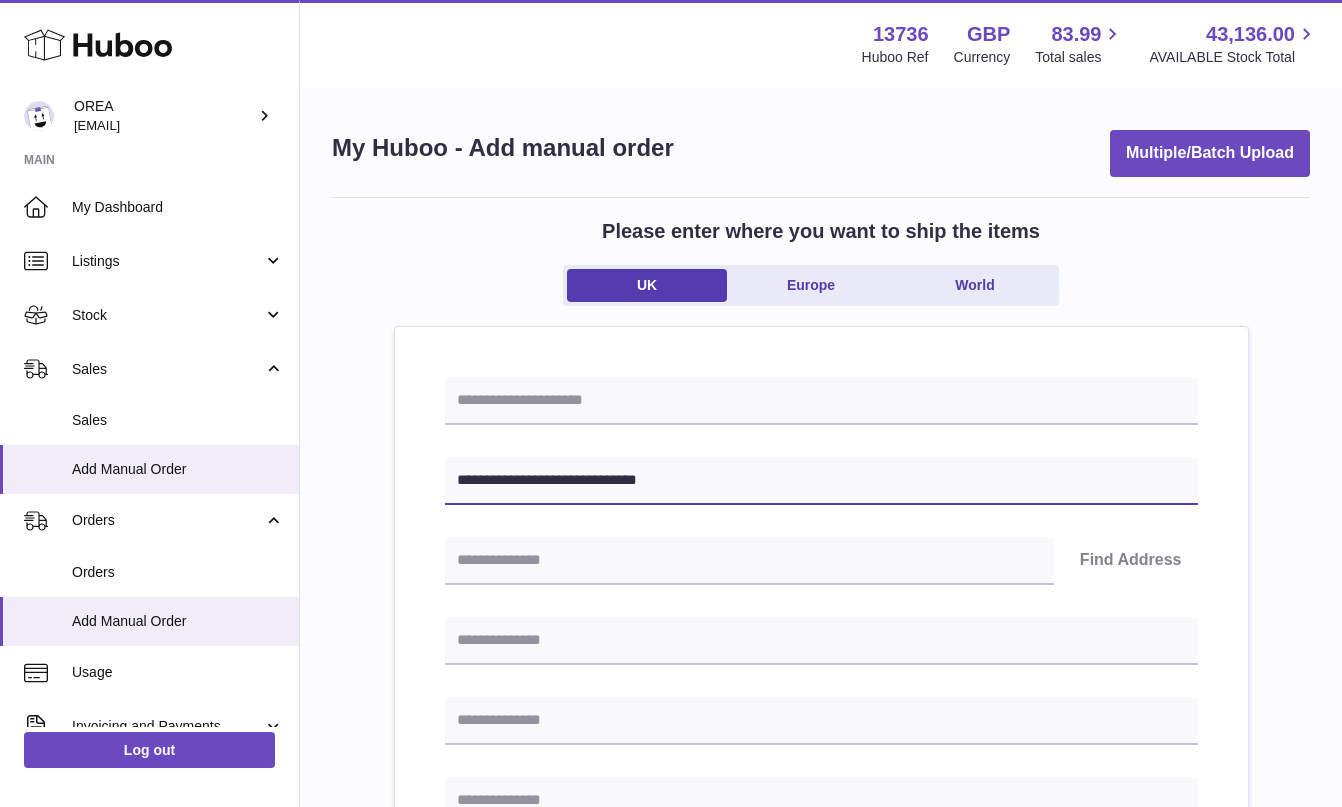 type on "**********" 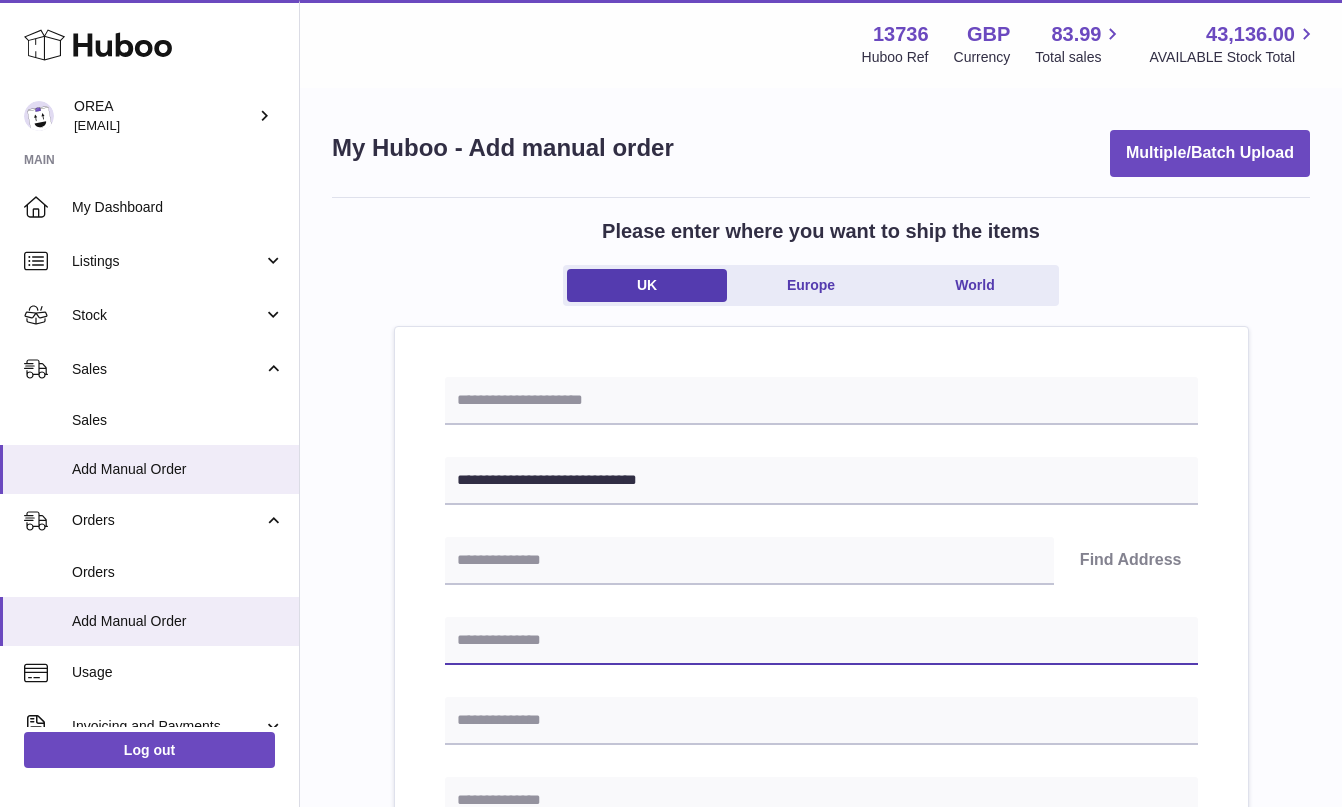 click at bounding box center [821, 641] 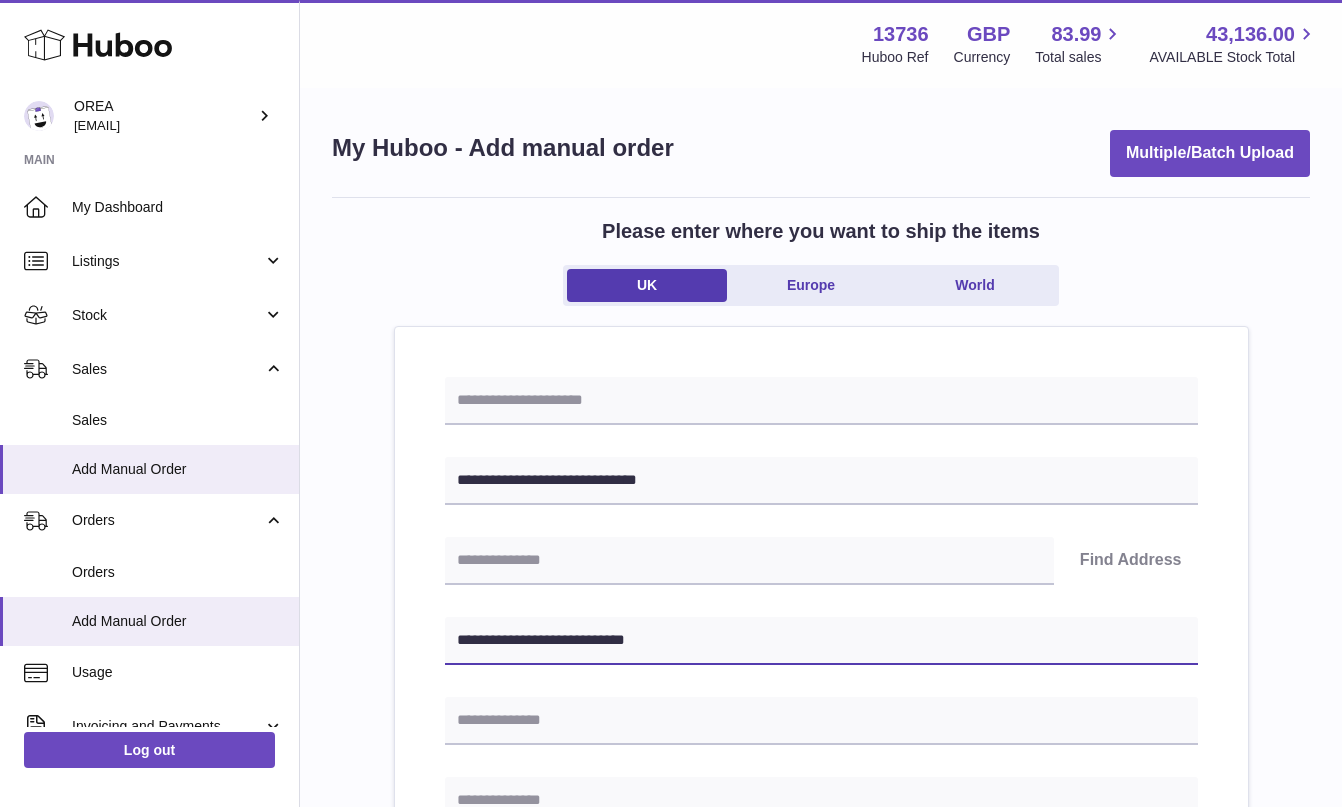 type on "**********" 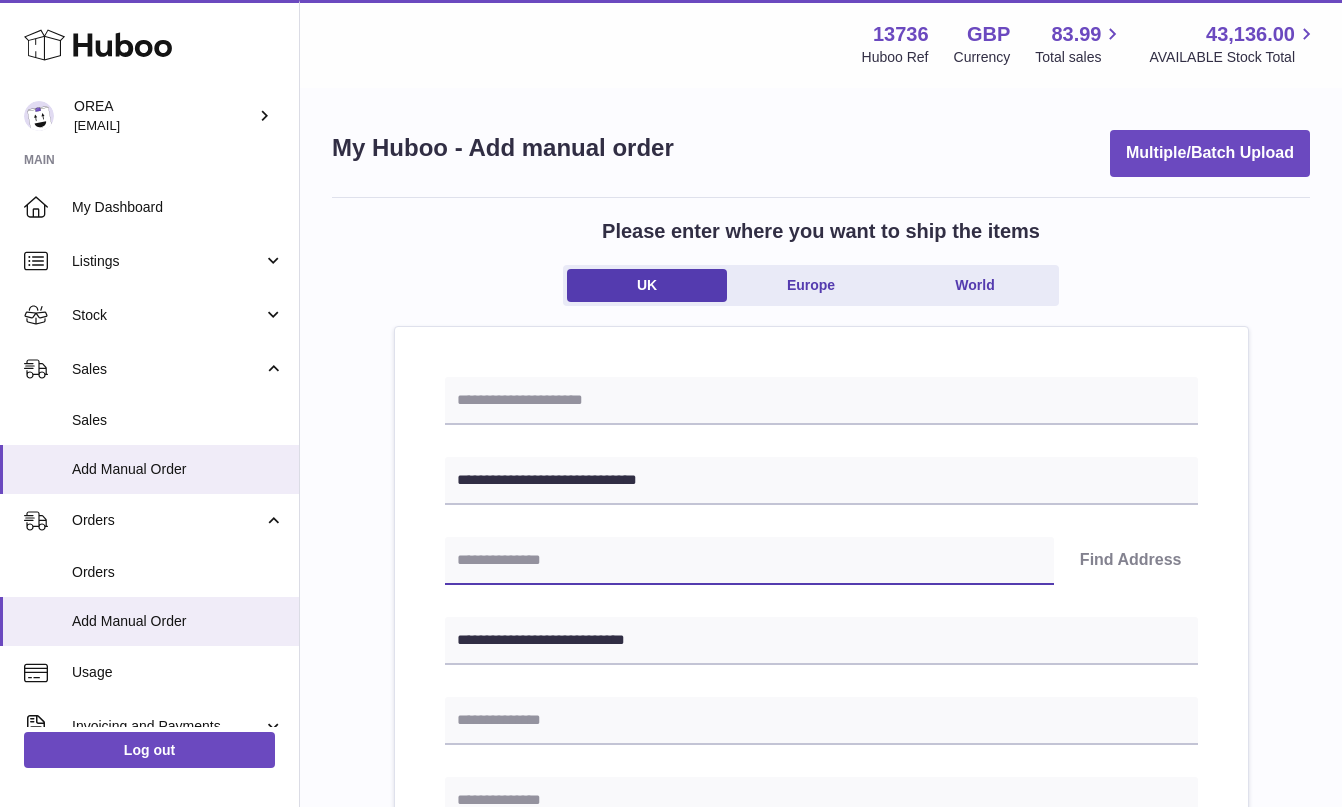 click at bounding box center [749, 561] 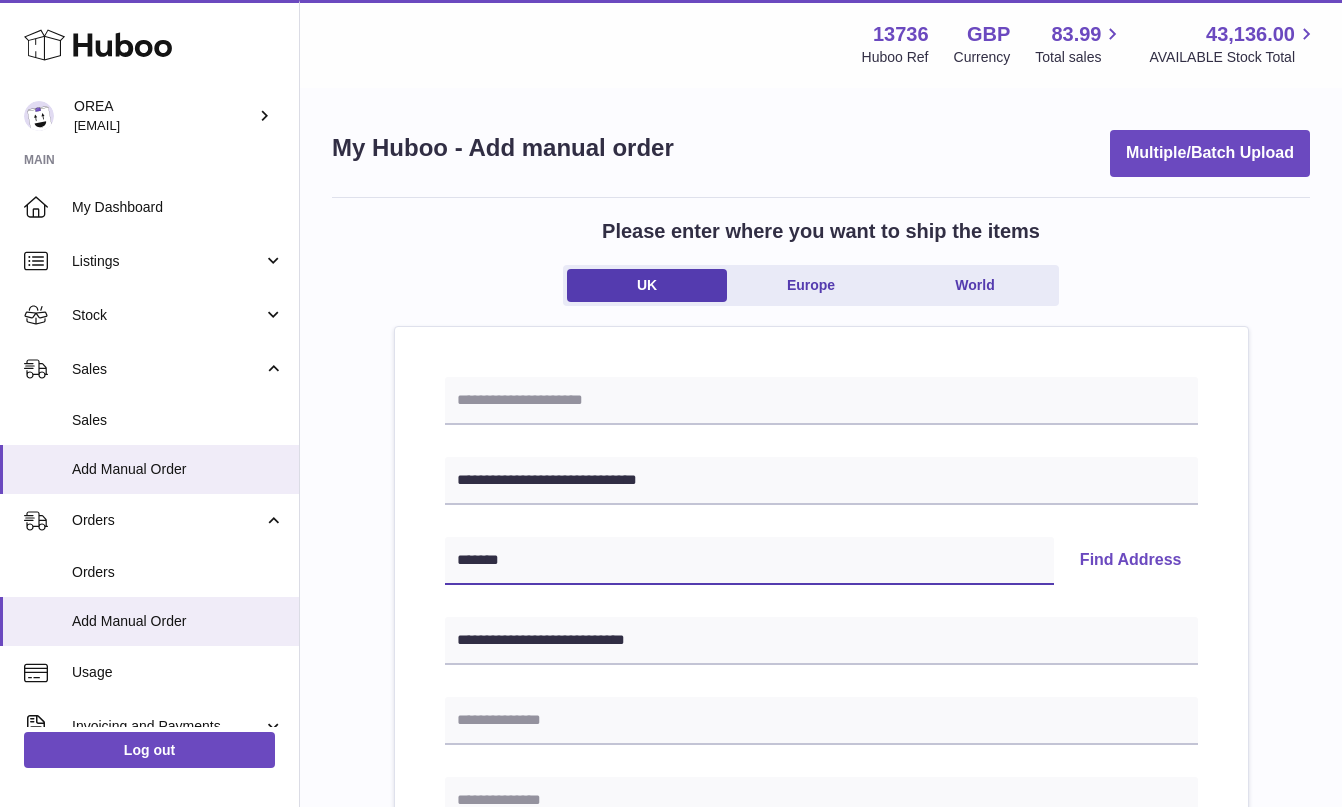 type on "*******" 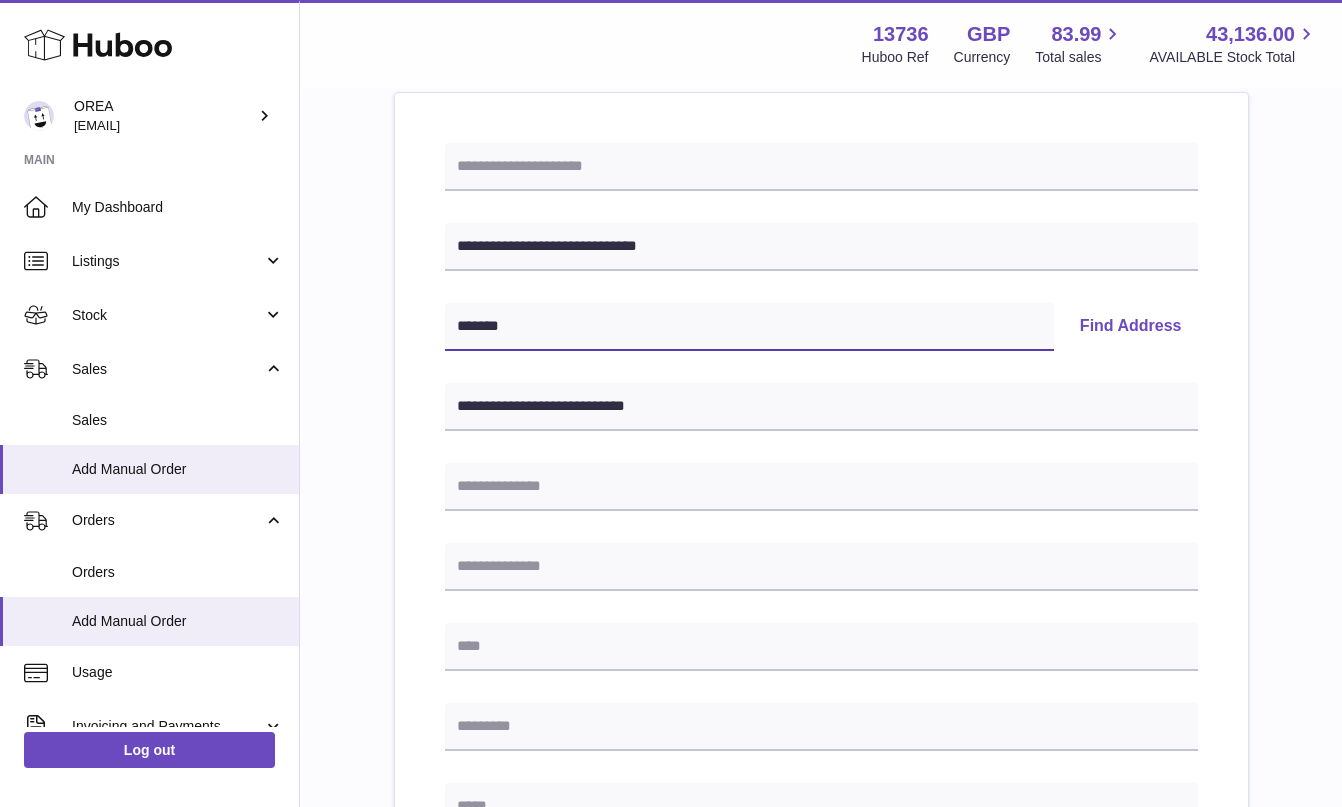 scroll, scrollTop: 414, scrollLeft: 0, axis: vertical 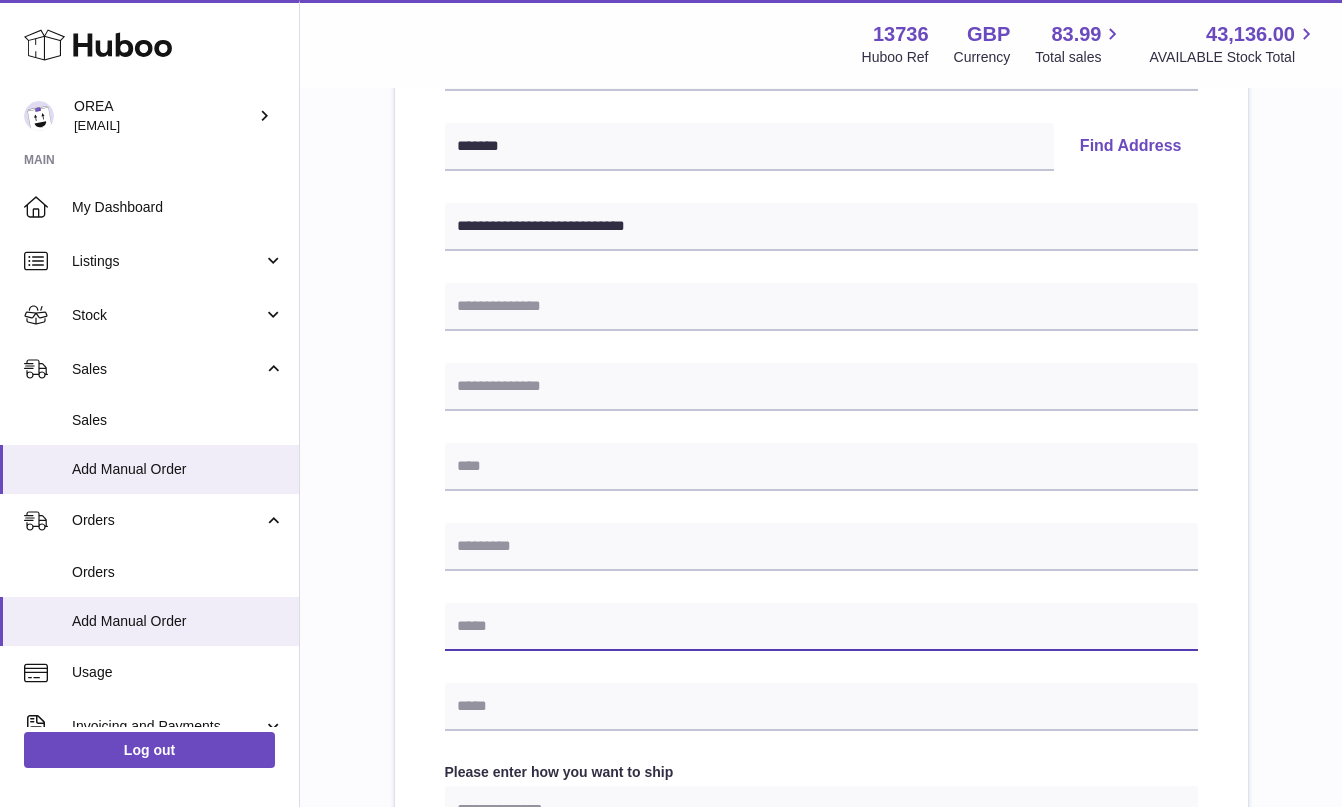 click at bounding box center (821, 627) 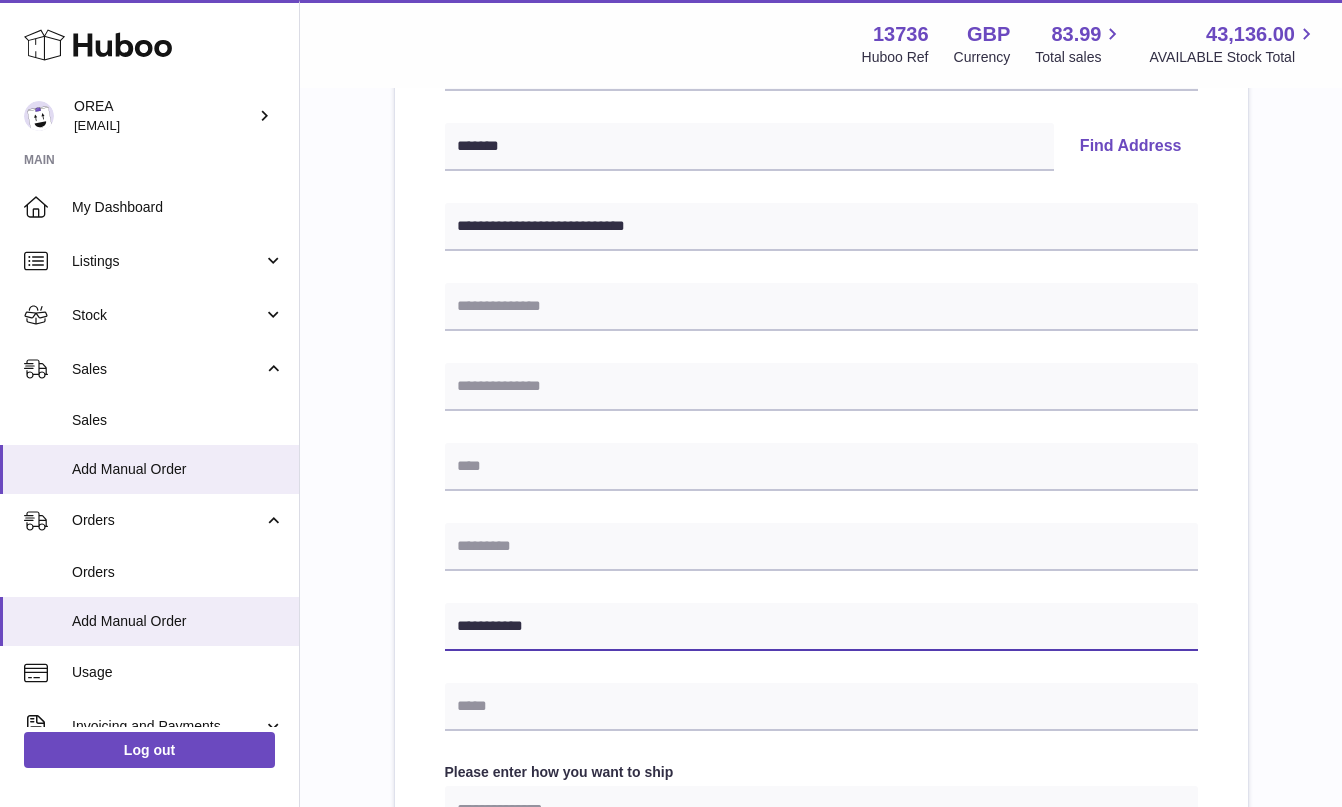 click on "**********" at bounding box center (821, 627) 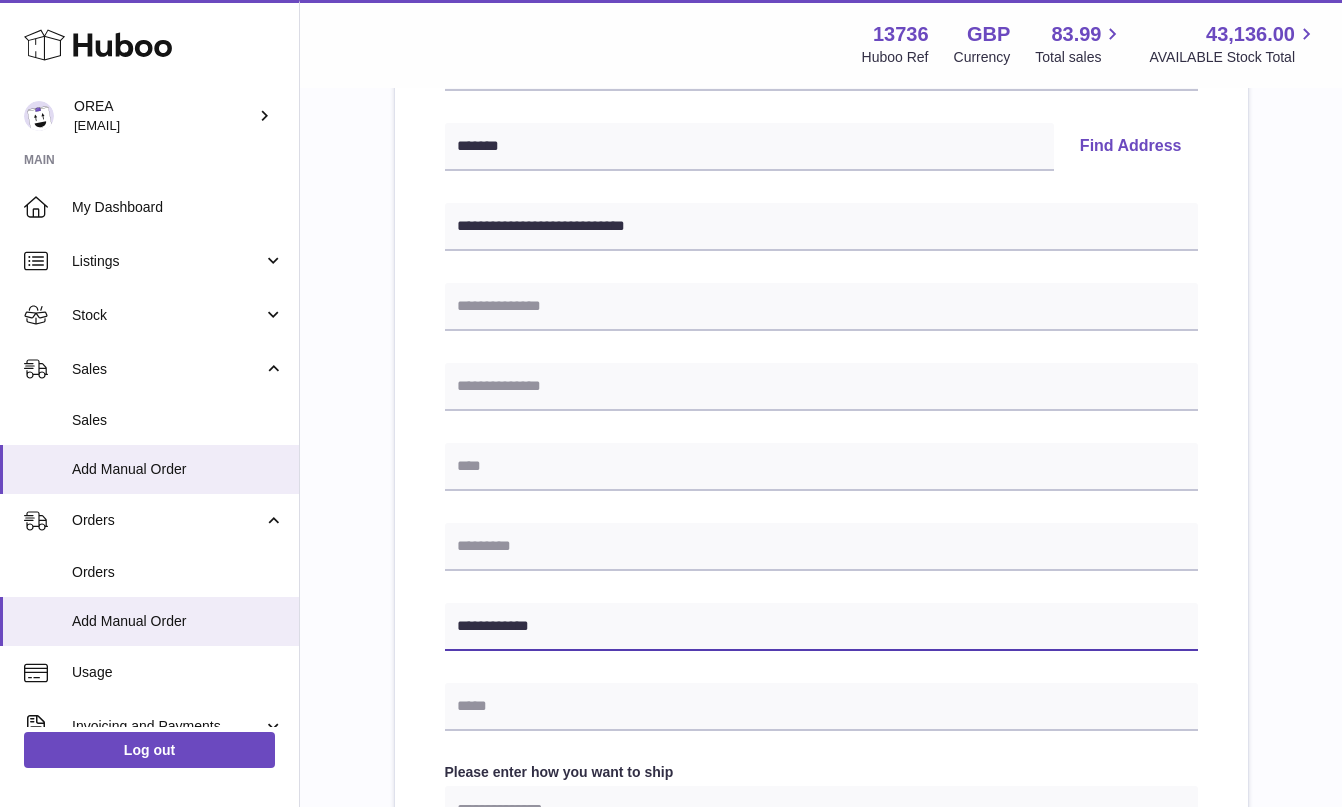 type on "**********" 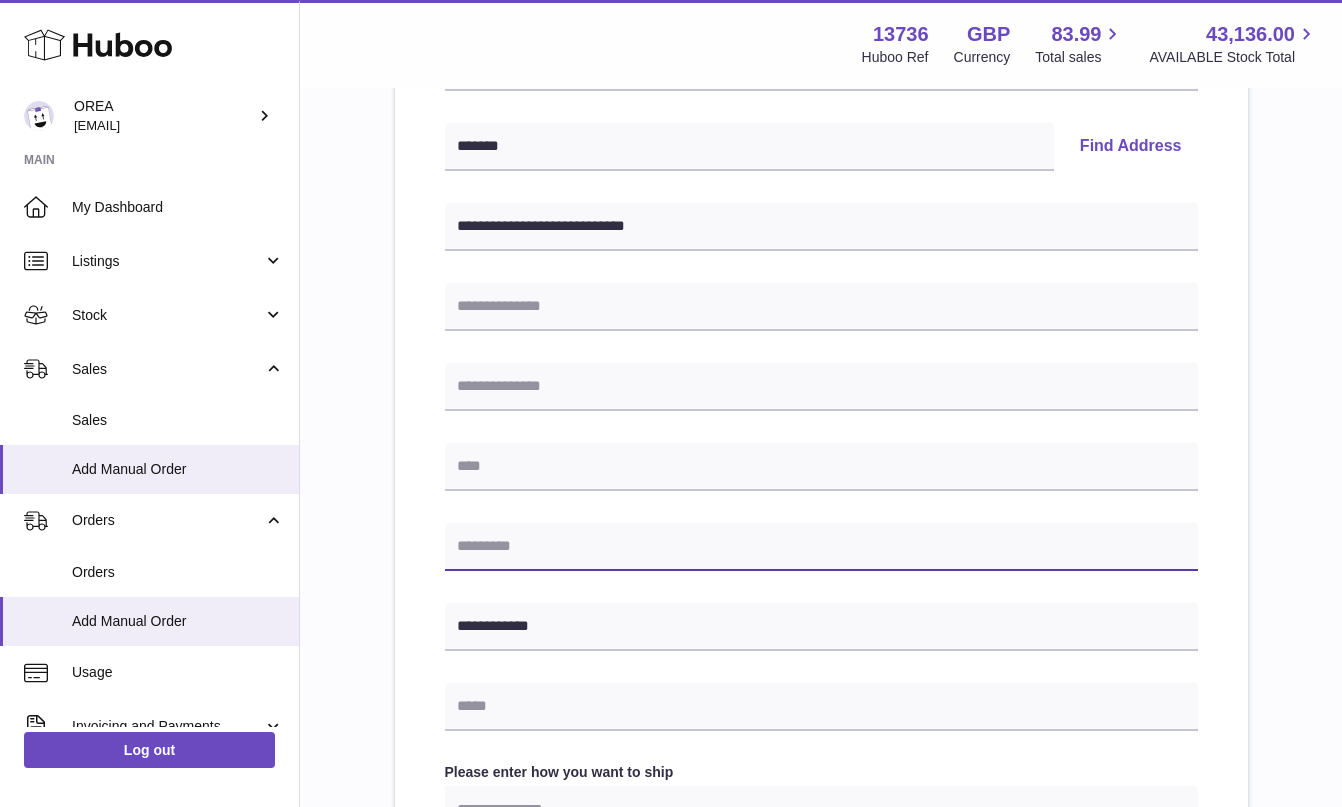 click at bounding box center (821, 547) 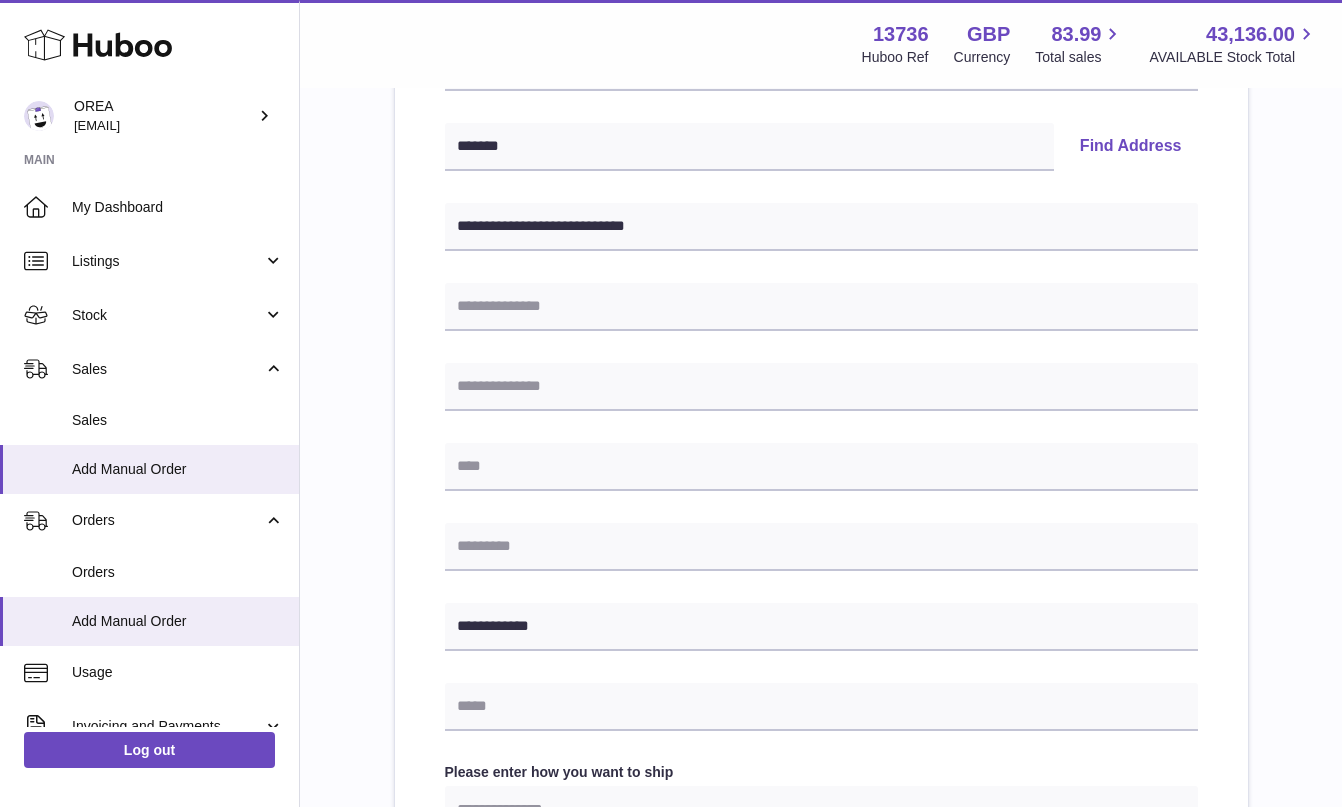 click on "**********" at bounding box center [821, 508] 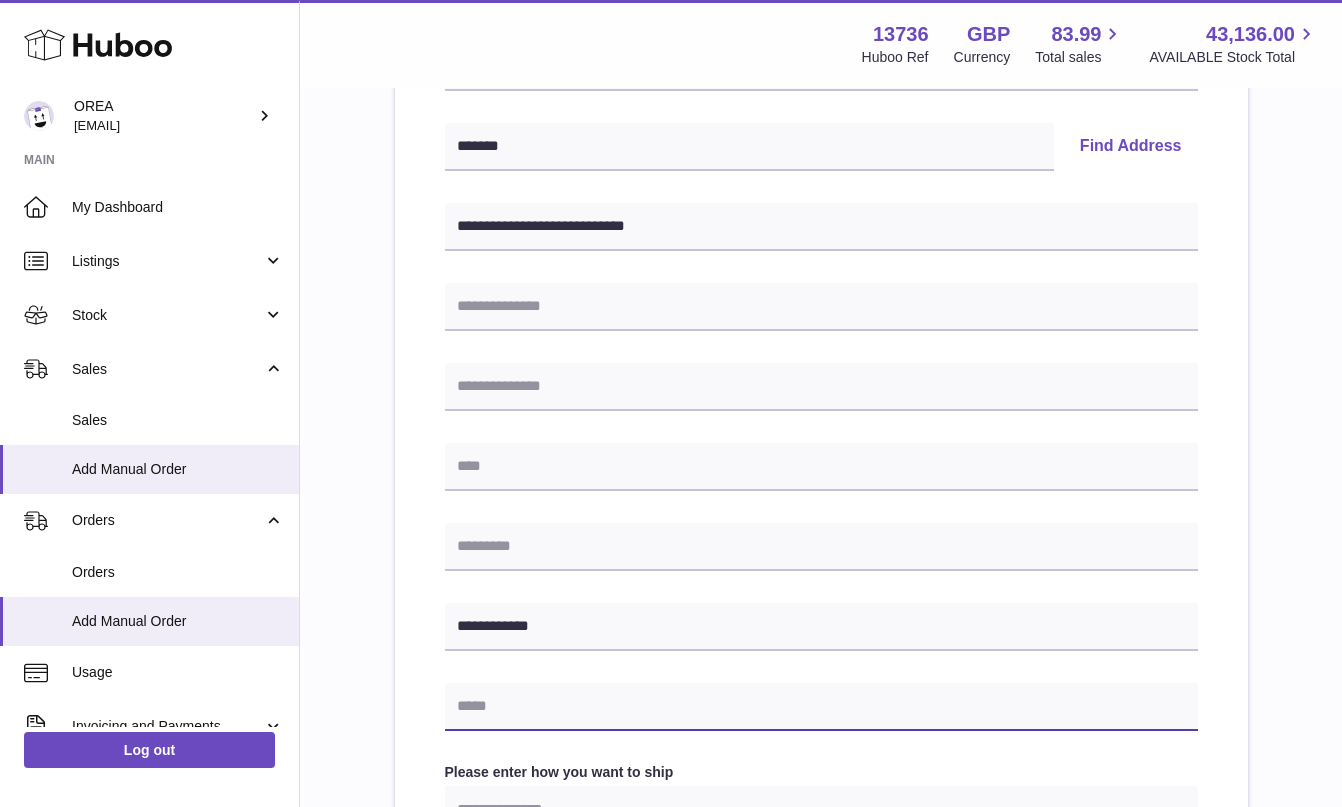 click at bounding box center (821, 707) 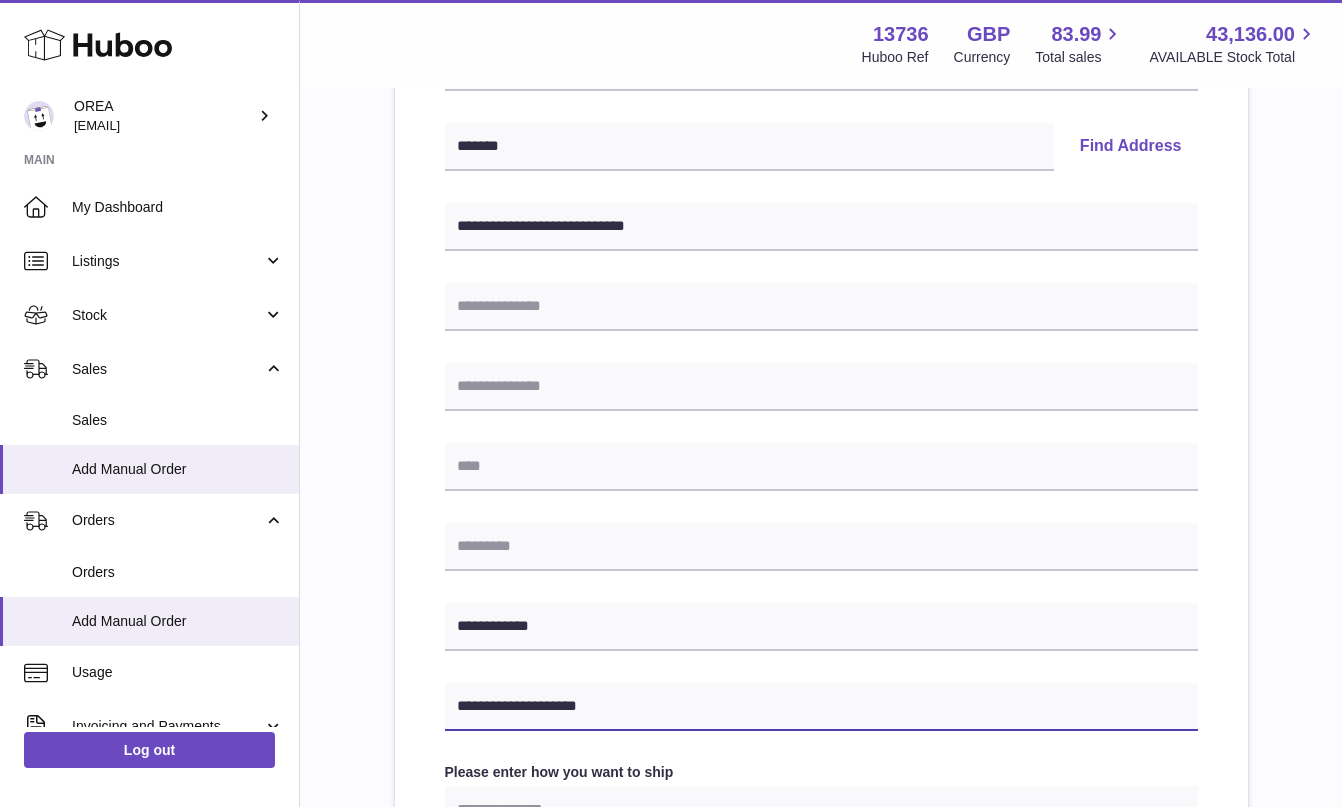 type on "**********" 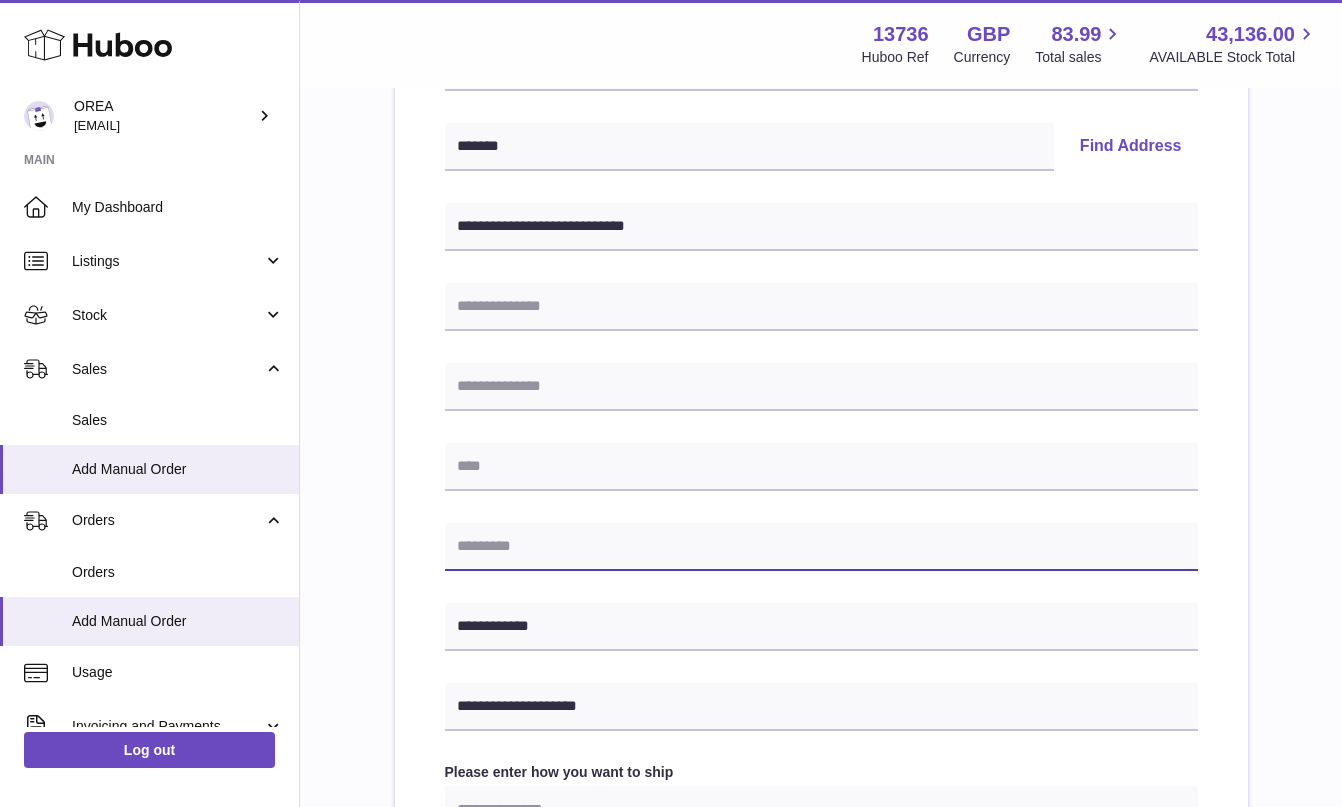 click at bounding box center (821, 547) 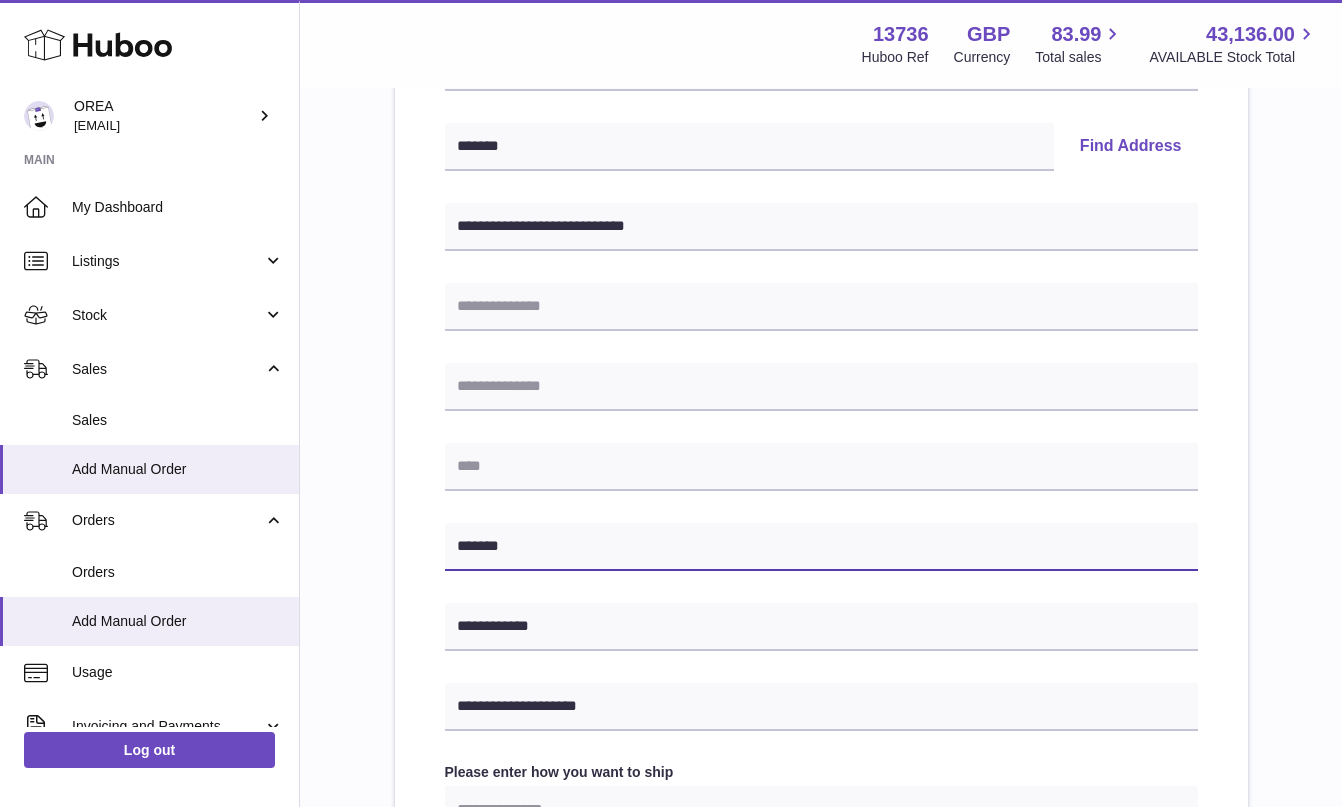 type on "*******" 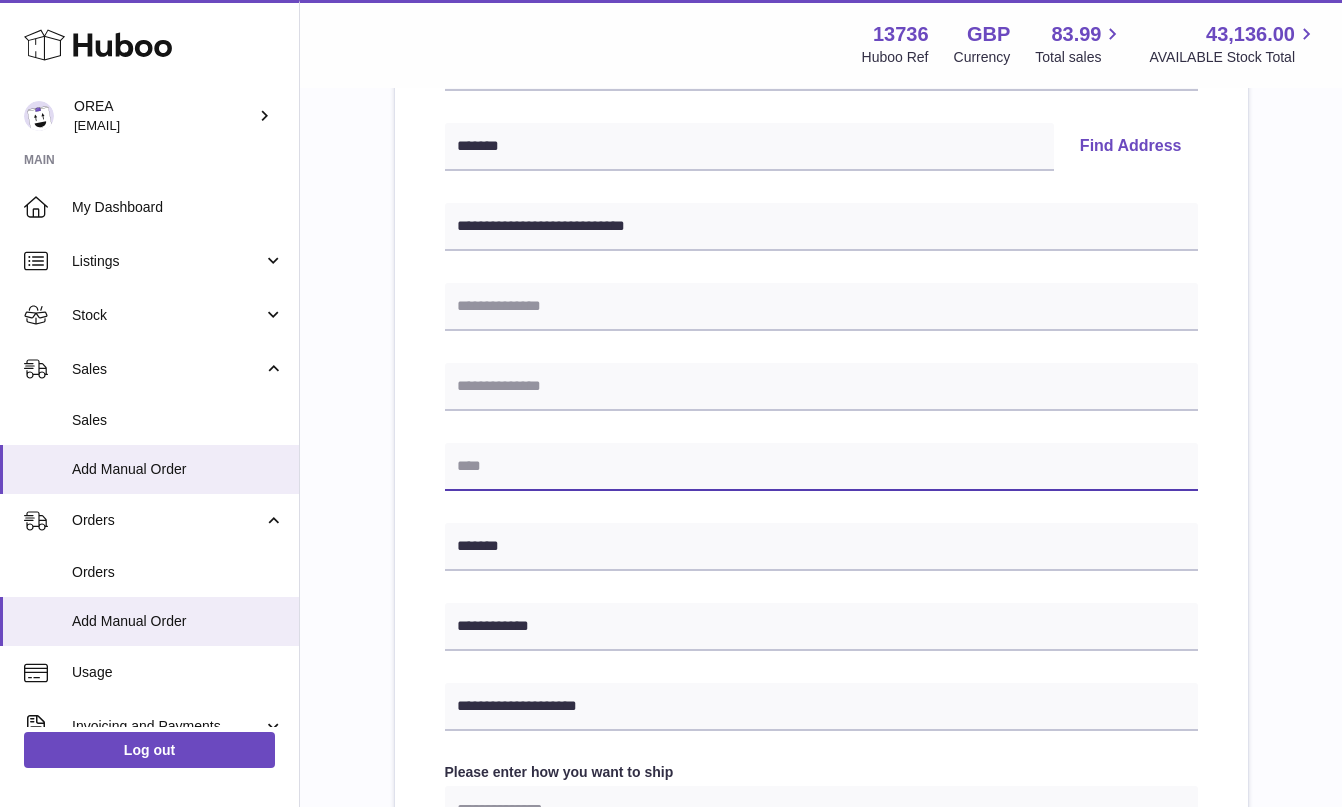 click at bounding box center (821, 467) 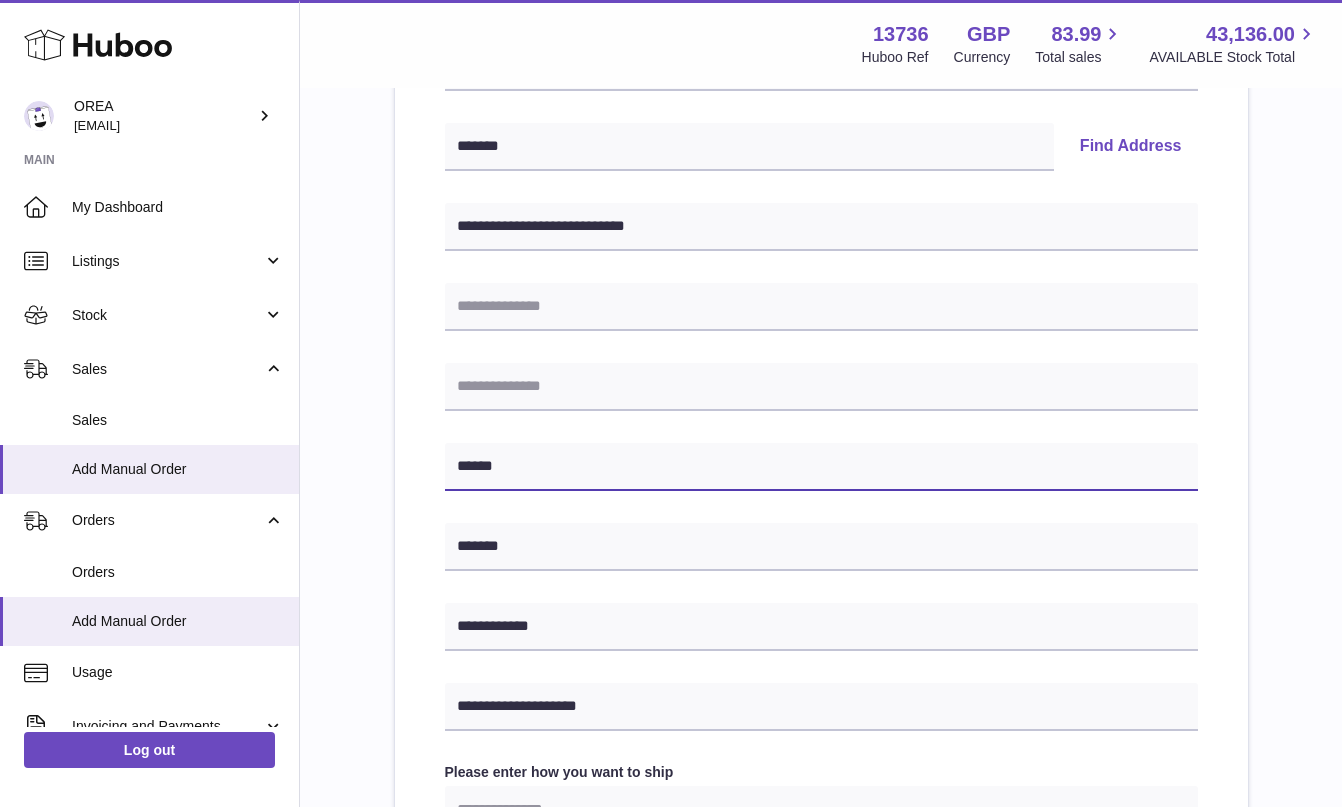 type on "******" 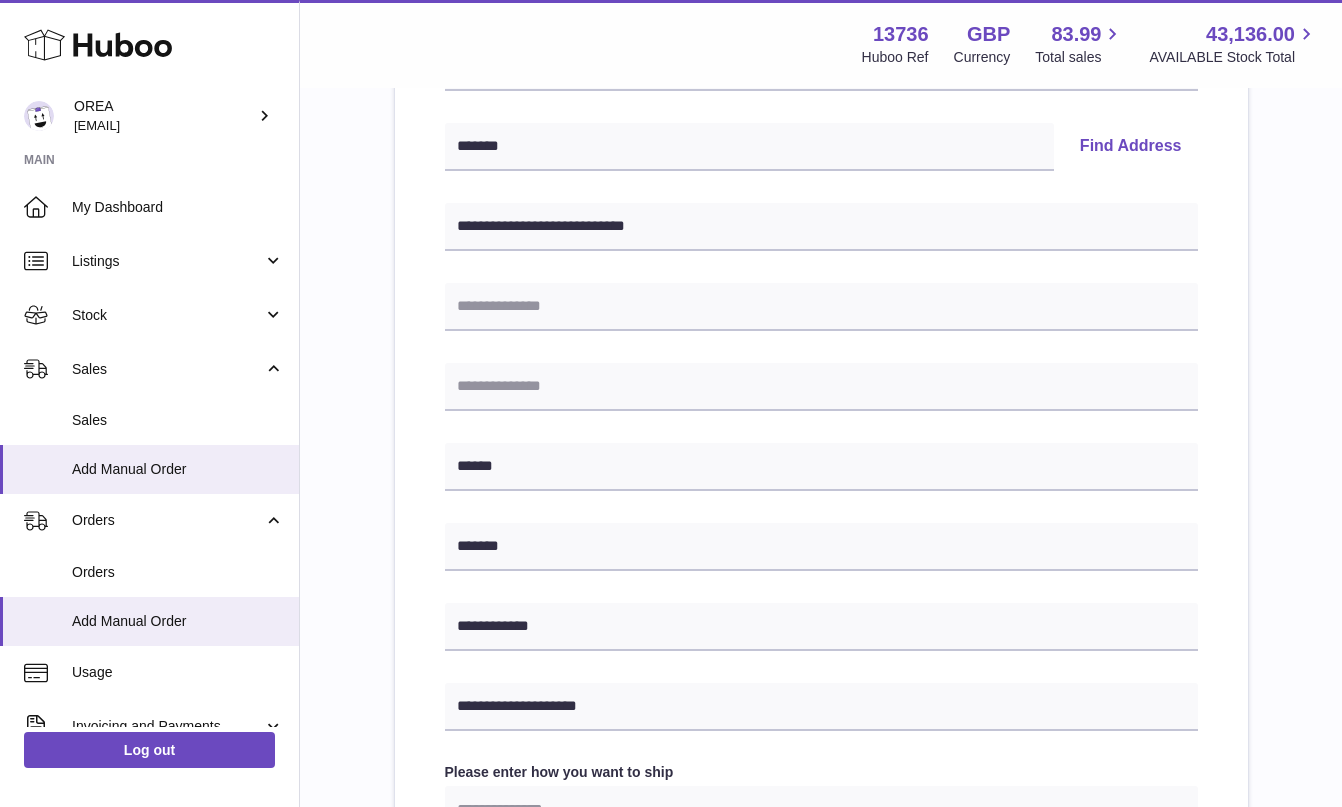 click on "**********" at bounding box center [821, 479] 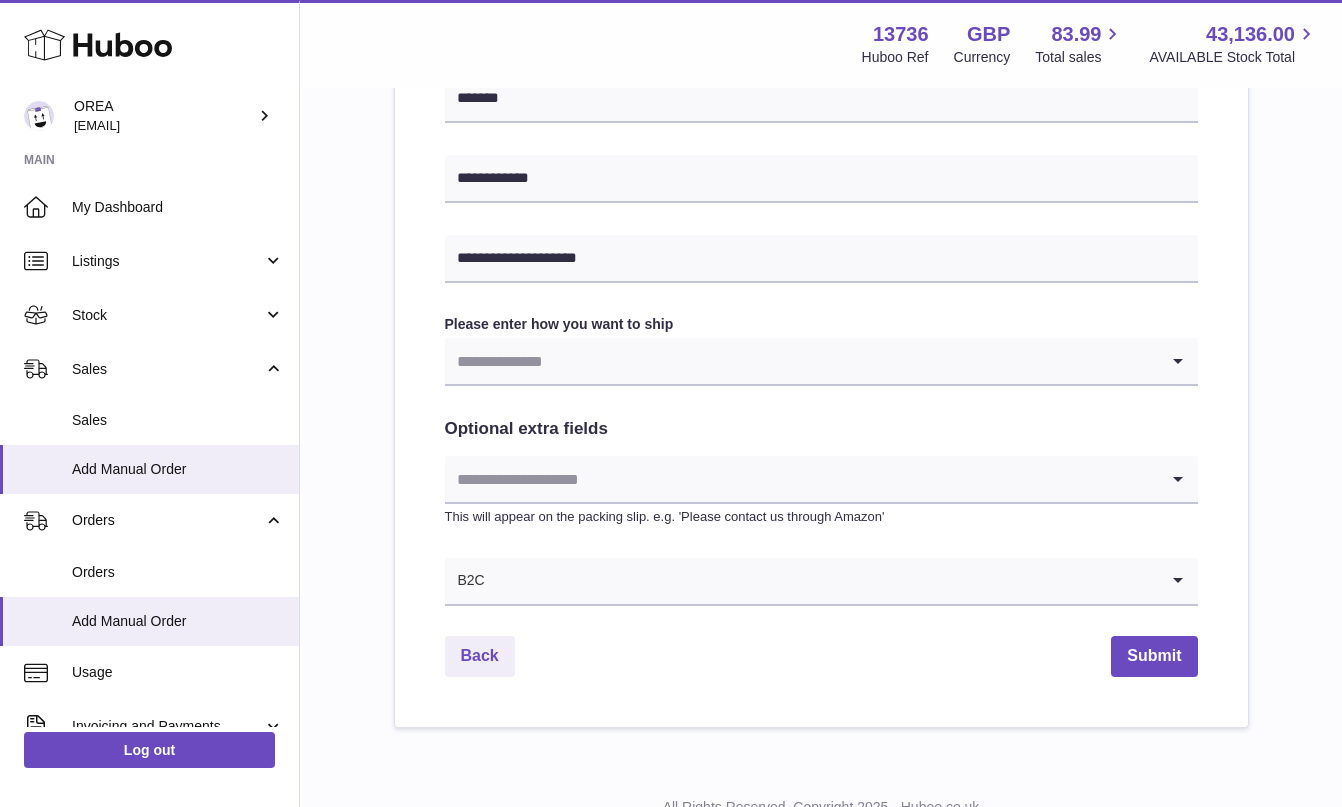 scroll, scrollTop: 883, scrollLeft: 0, axis: vertical 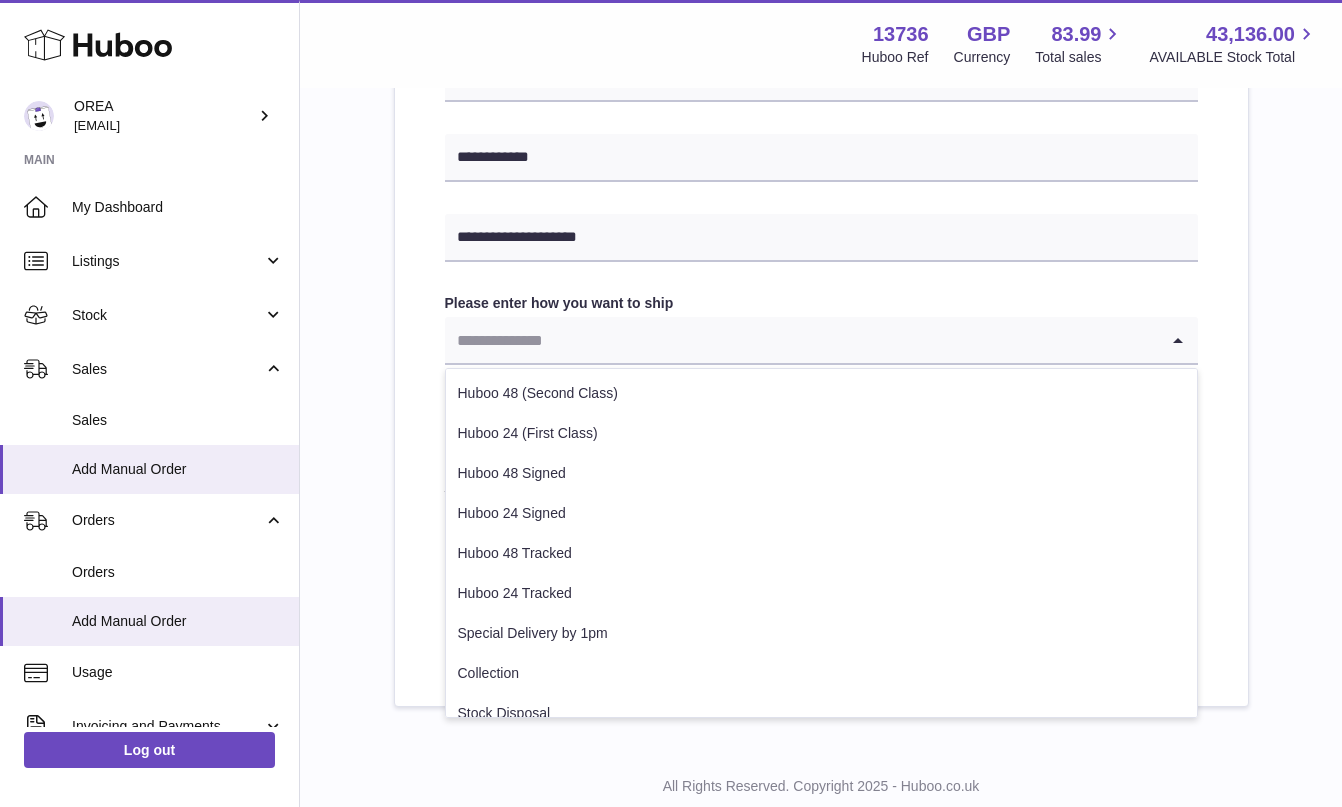 click at bounding box center [801, 340] 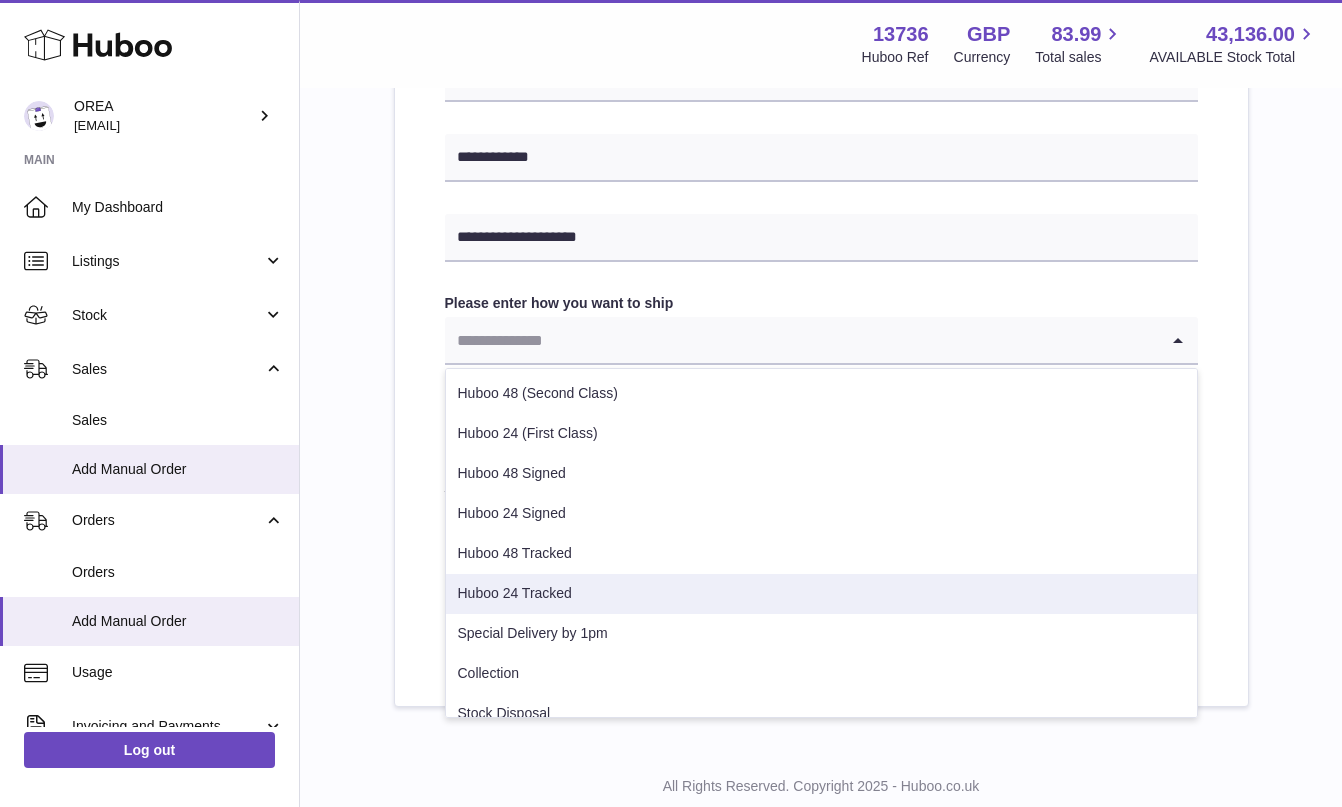 click on "Huboo 24 Tracked" at bounding box center (821, 594) 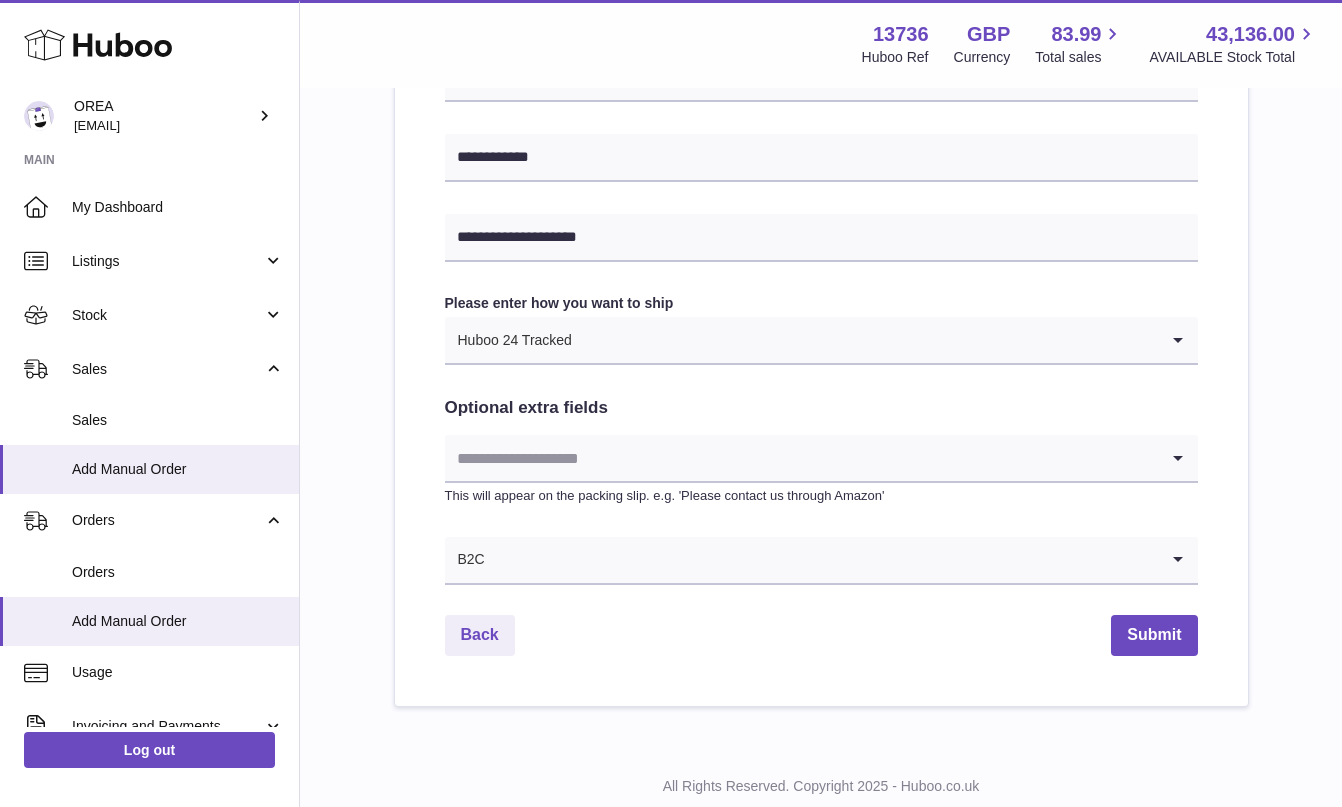 click on "**********" at bounding box center [821, 10] 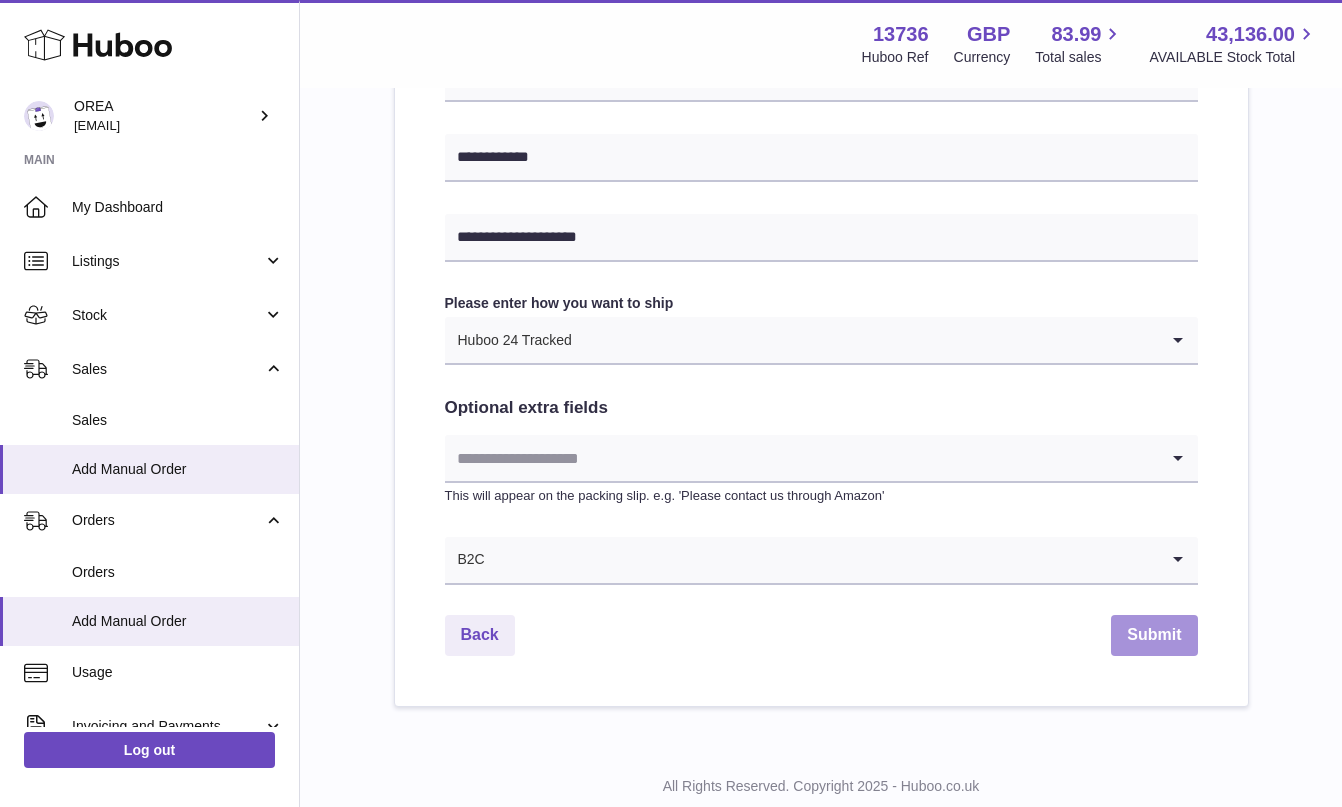 click on "Submit" at bounding box center (1154, 635) 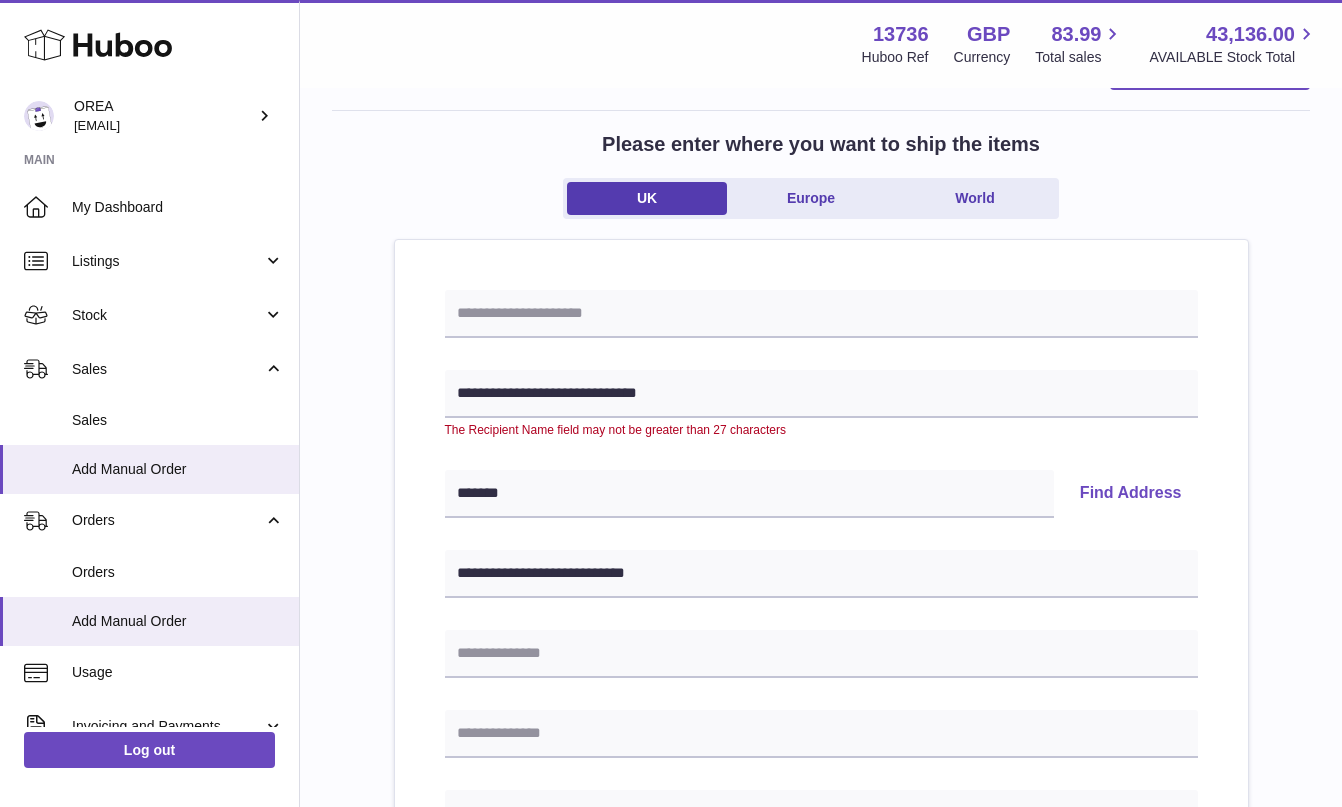 scroll, scrollTop: 86, scrollLeft: 0, axis: vertical 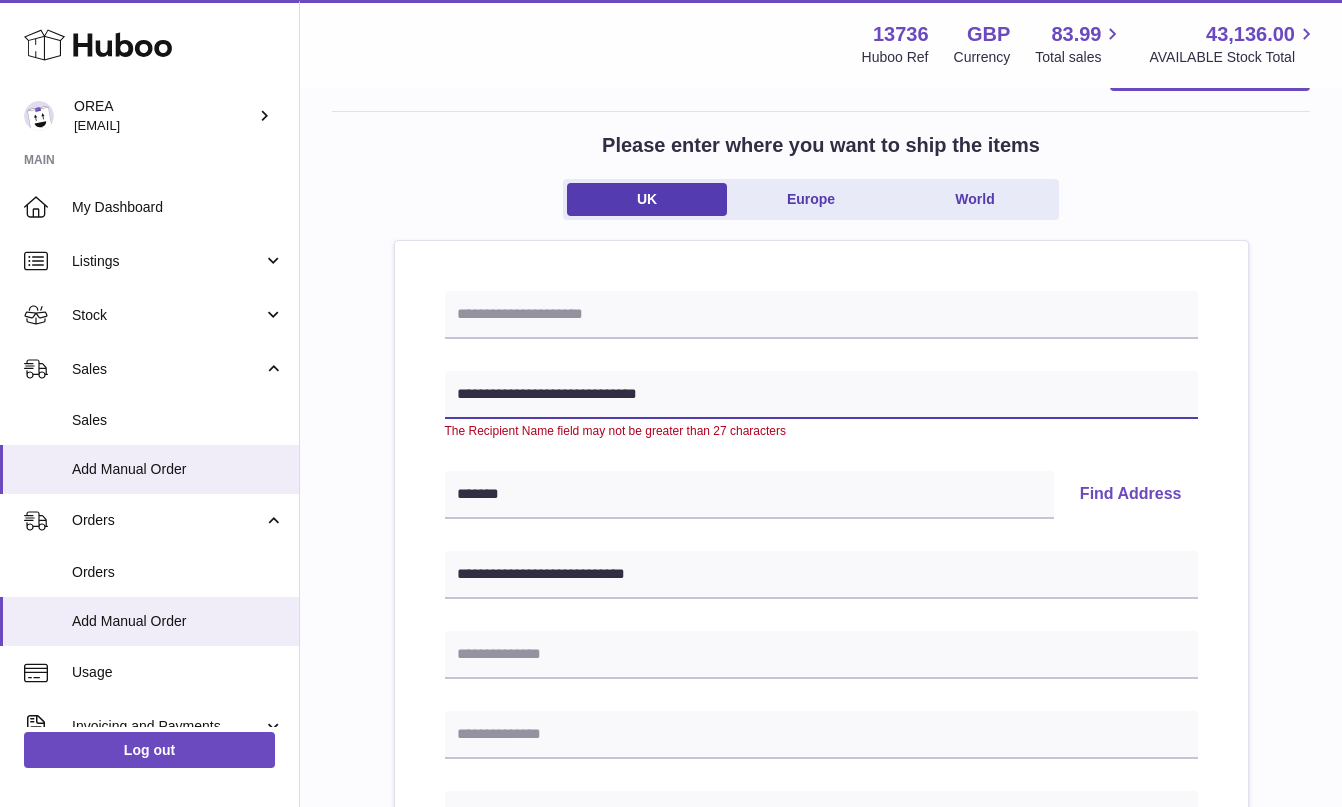 click on "**********" at bounding box center [821, 395] 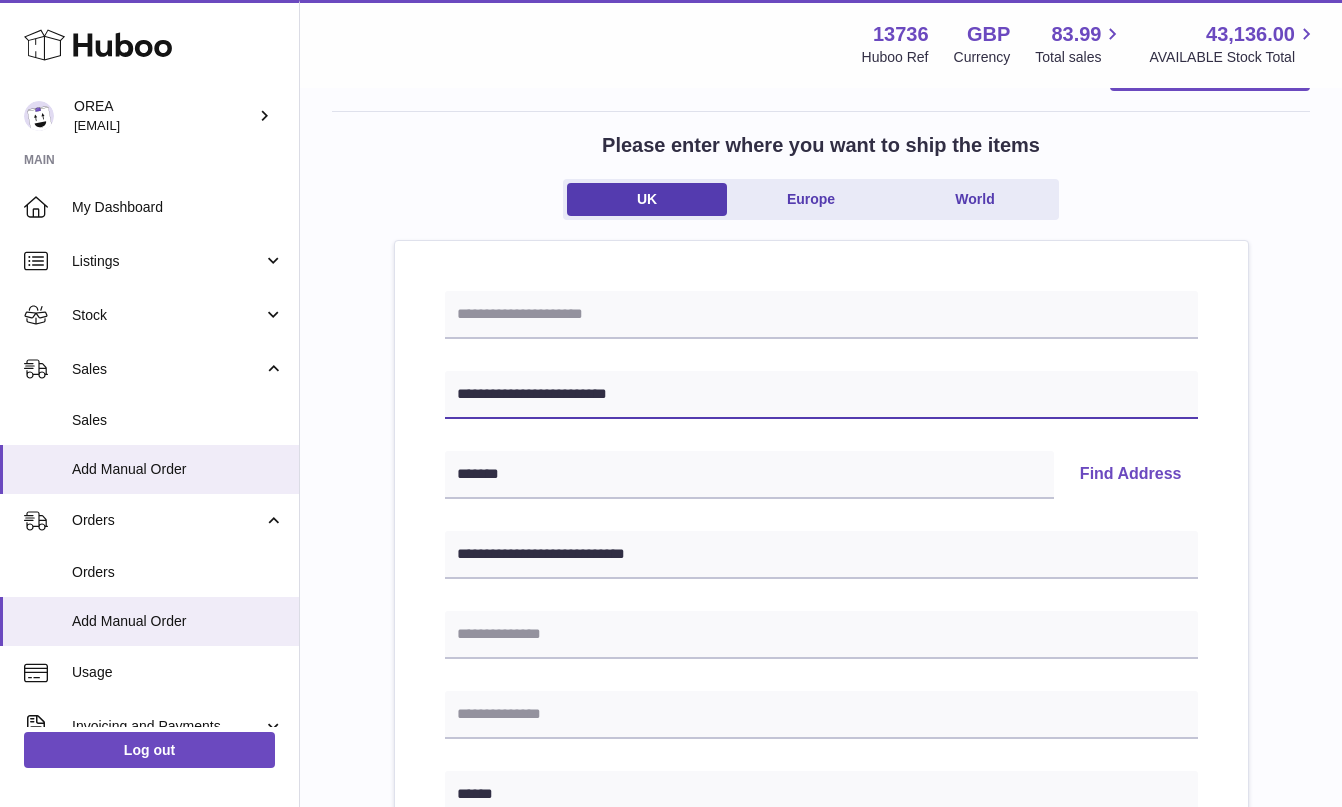type on "**********" 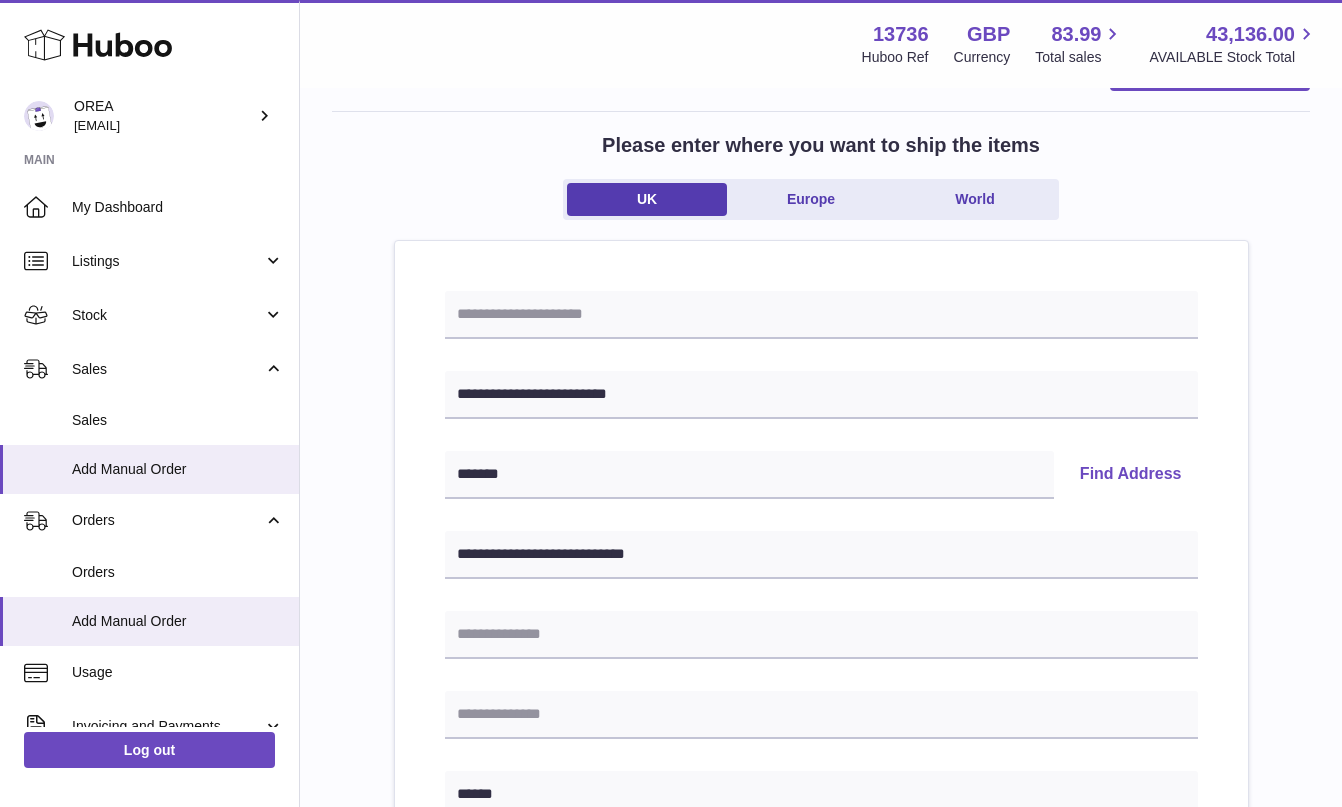 click on "**********" at bounding box center [821, 807] 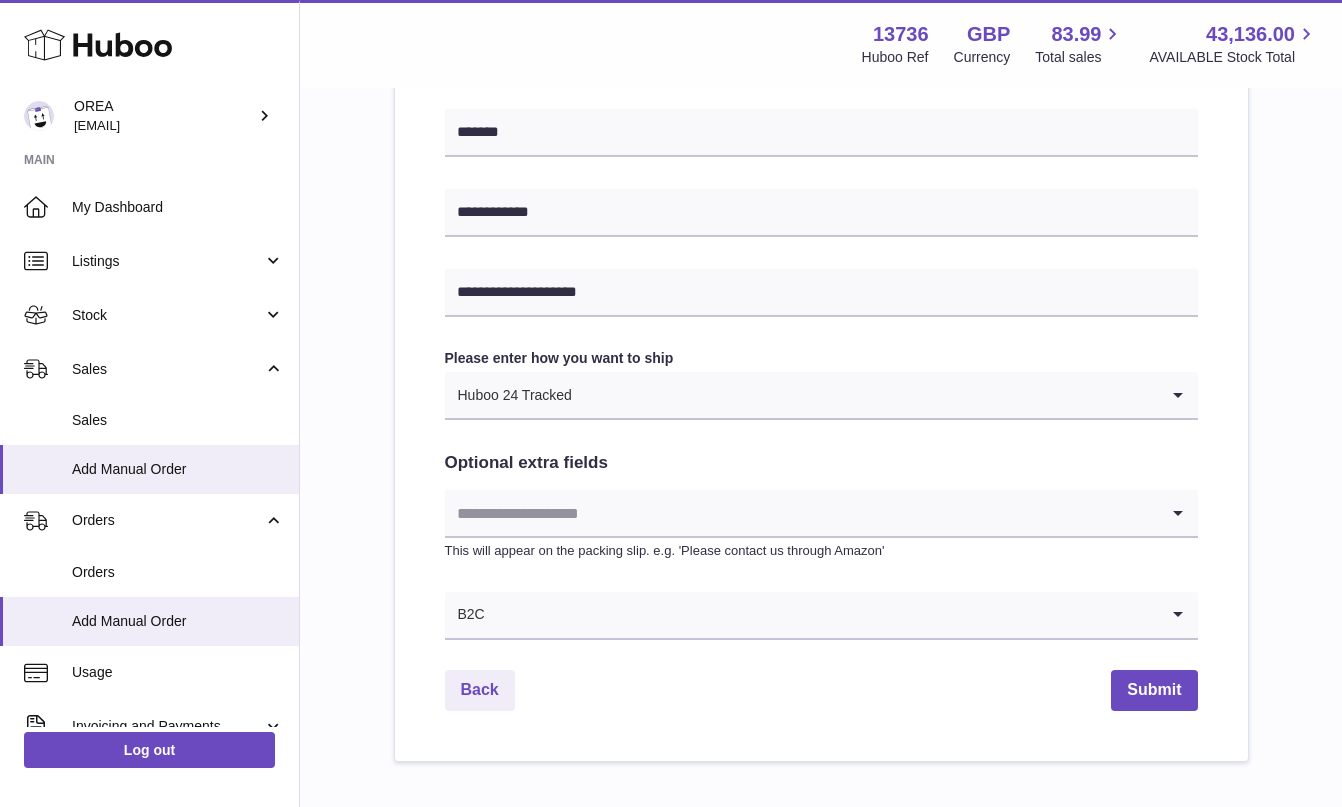 scroll, scrollTop: 940, scrollLeft: 0, axis: vertical 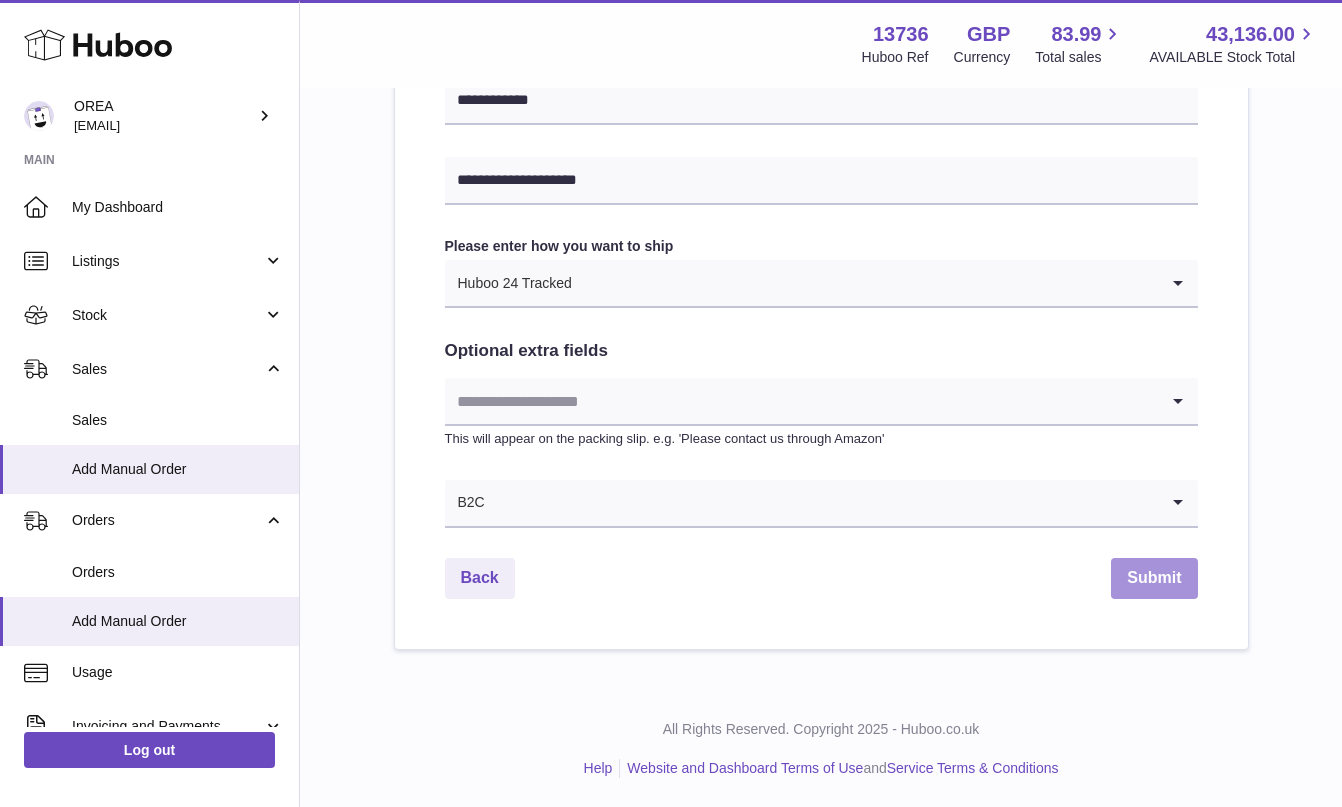 click on "Submit" at bounding box center (1154, 578) 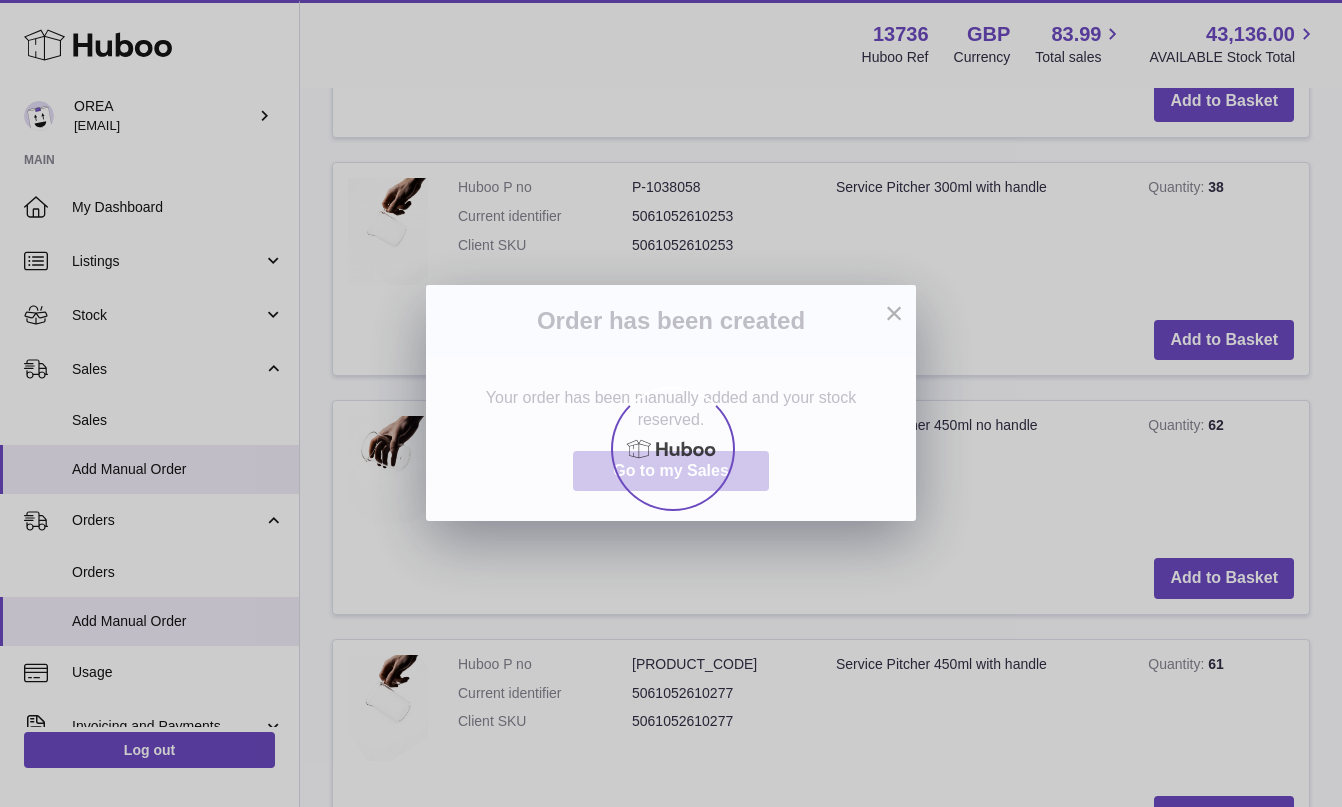 scroll, scrollTop: 0, scrollLeft: 0, axis: both 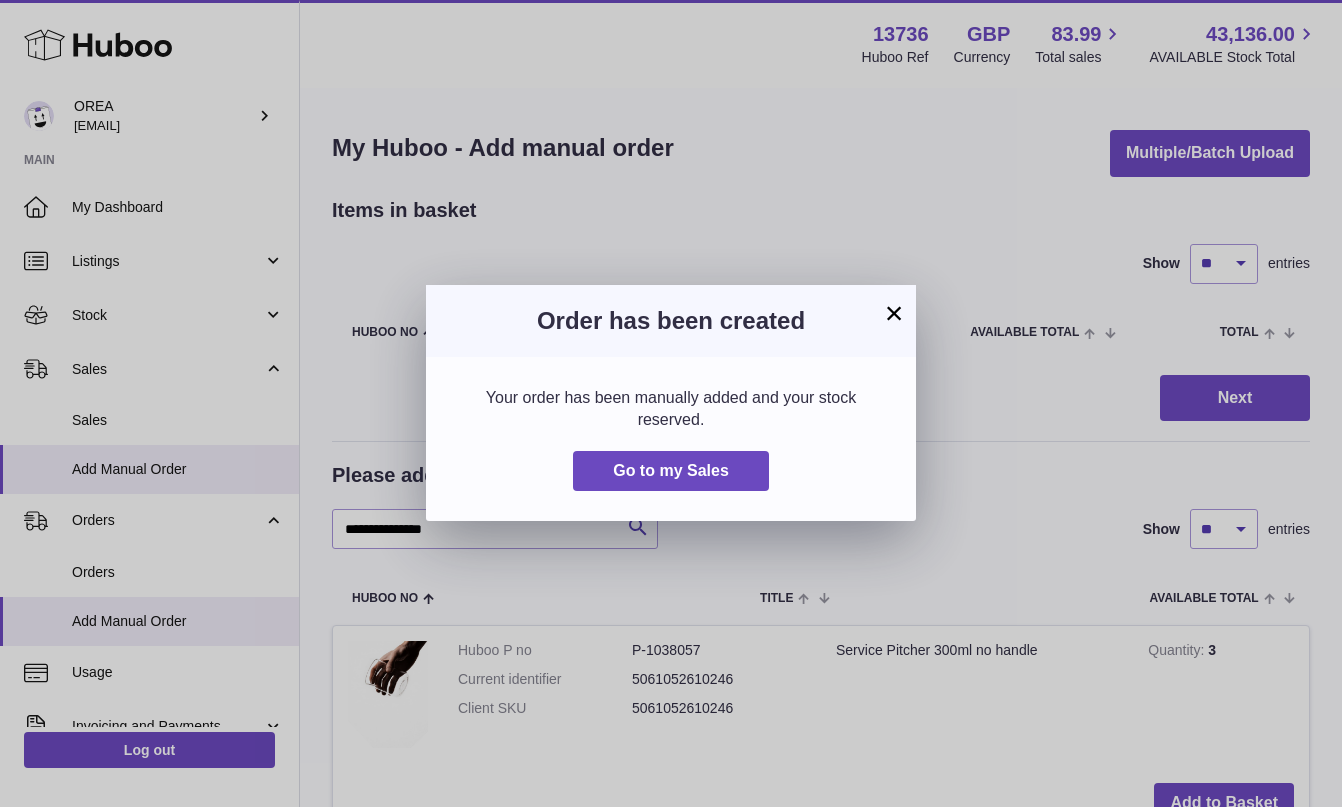 click on "×" at bounding box center (894, 313) 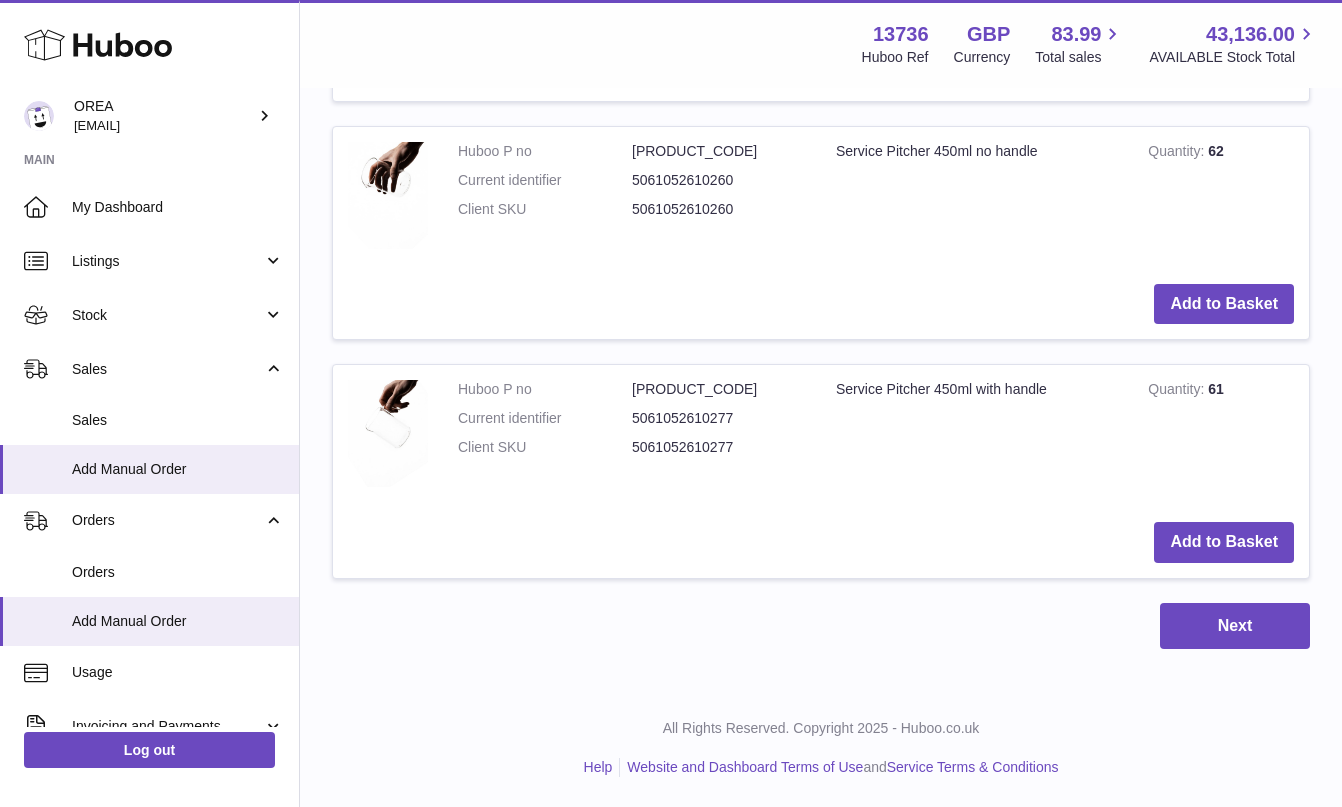 scroll, scrollTop: 0, scrollLeft: 0, axis: both 